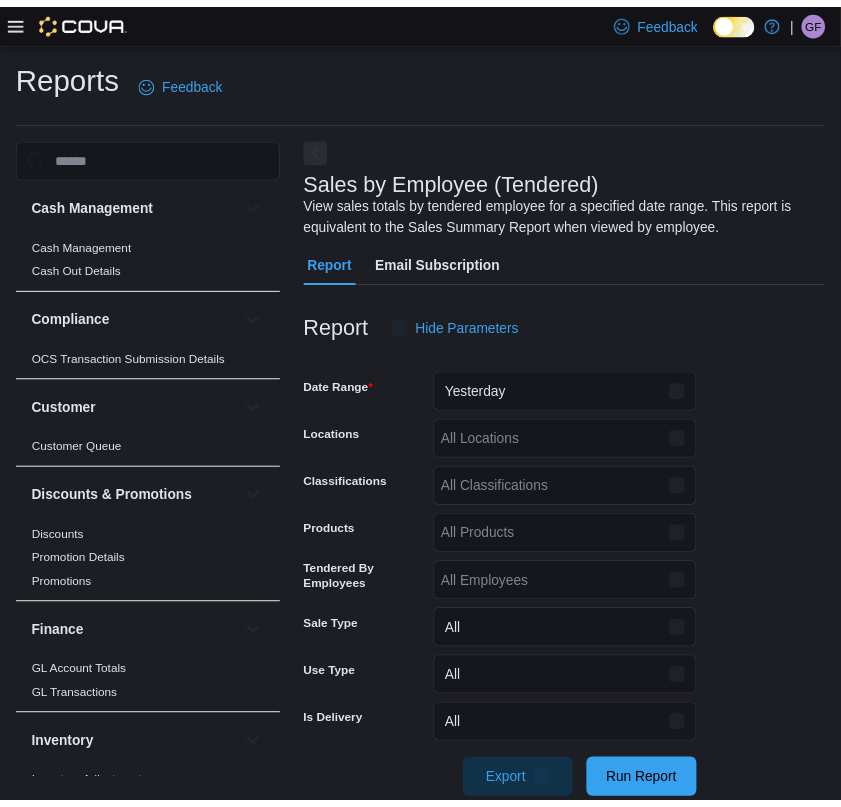 scroll, scrollTop: 35, scrollLeft: 0, axis: vertical 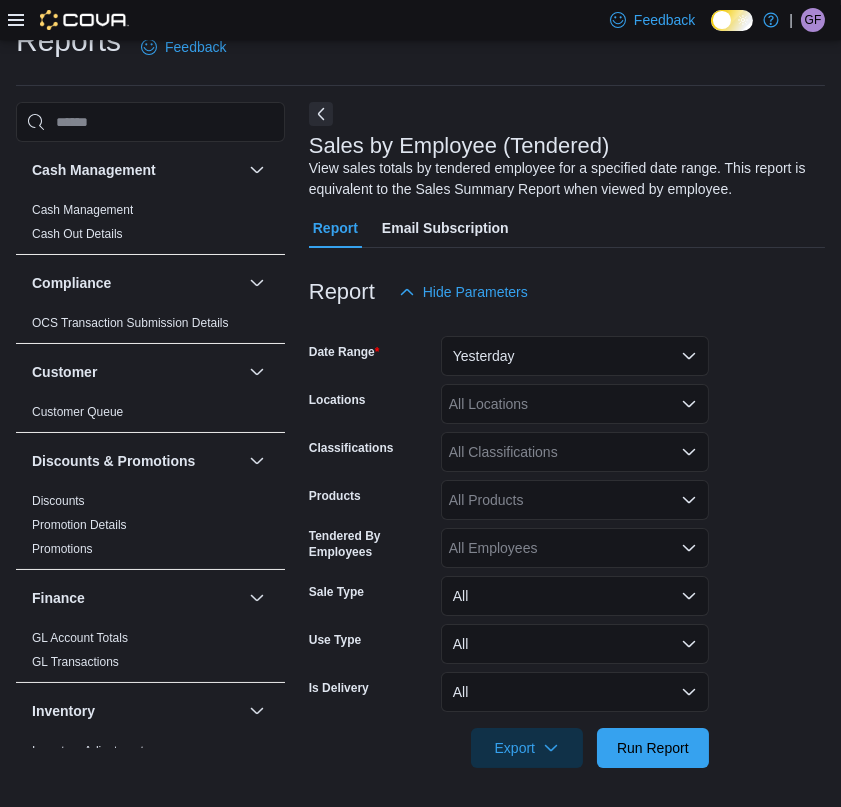 click 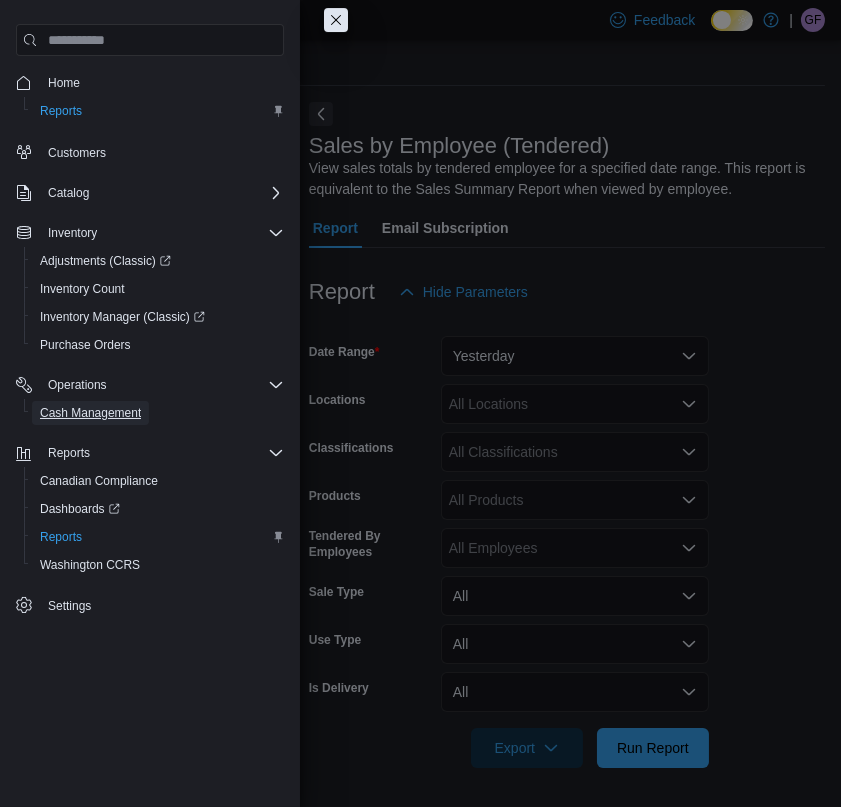 click on "Cash Management" at bounding box center (90, 413) 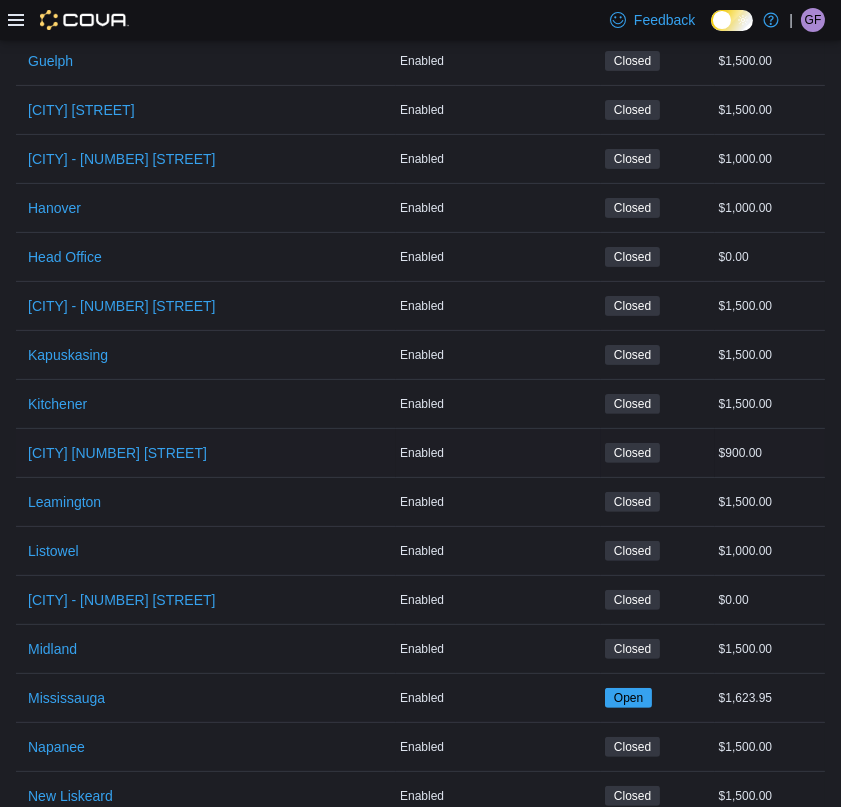 scroll, scrollTop: 1200, scrollLeft: 0, axis: vertical 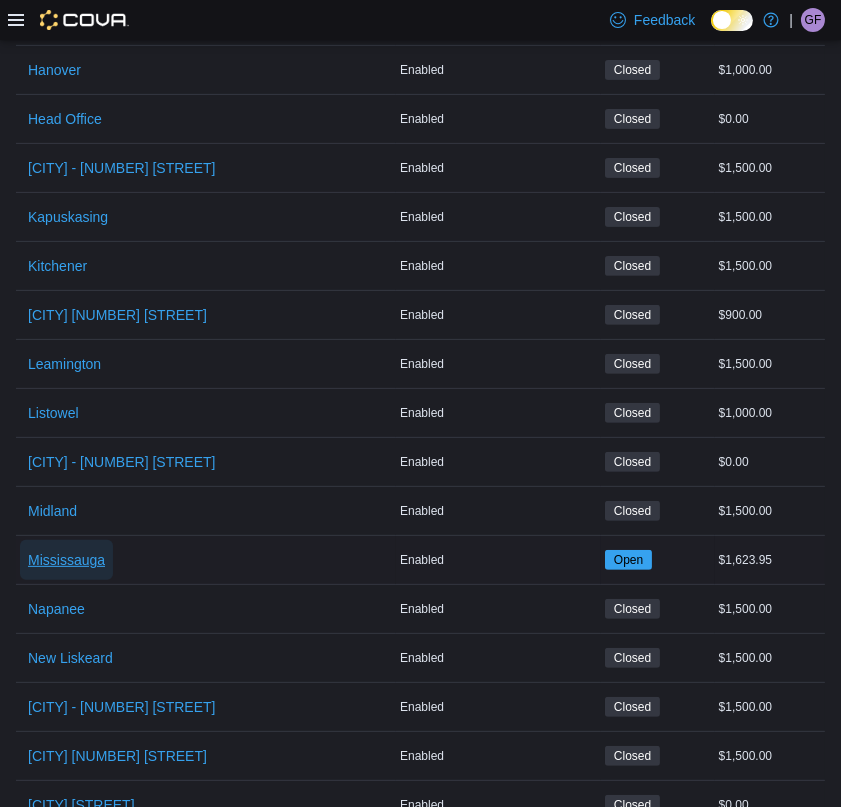 click on "Mississauga" at bounding box center (66, 560) 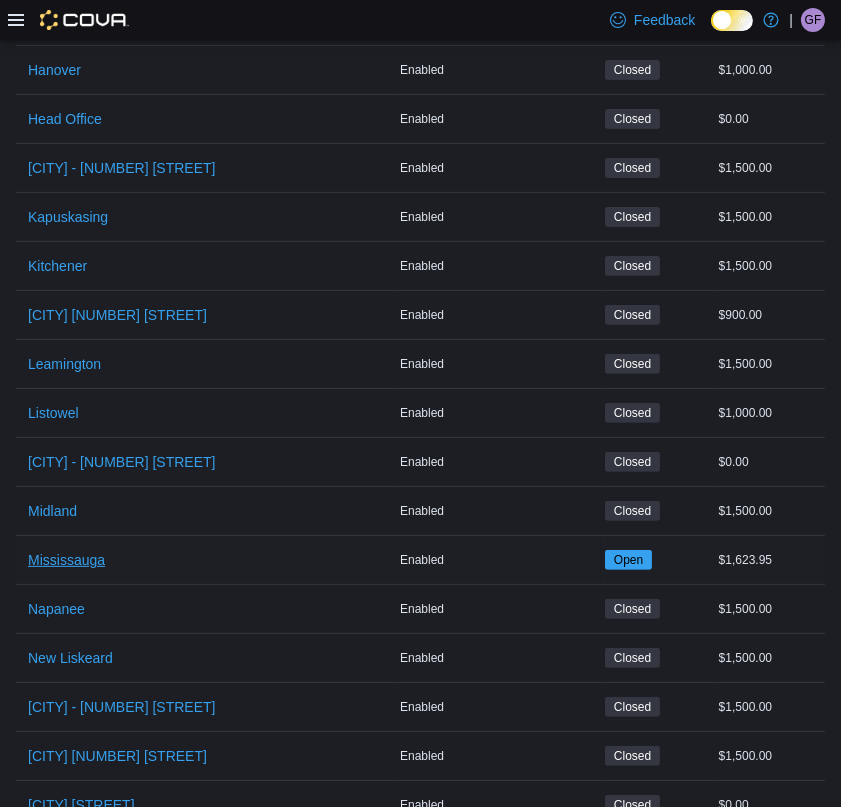 scroll, scrollTop: 0, scrollLeft: 0, axis: both 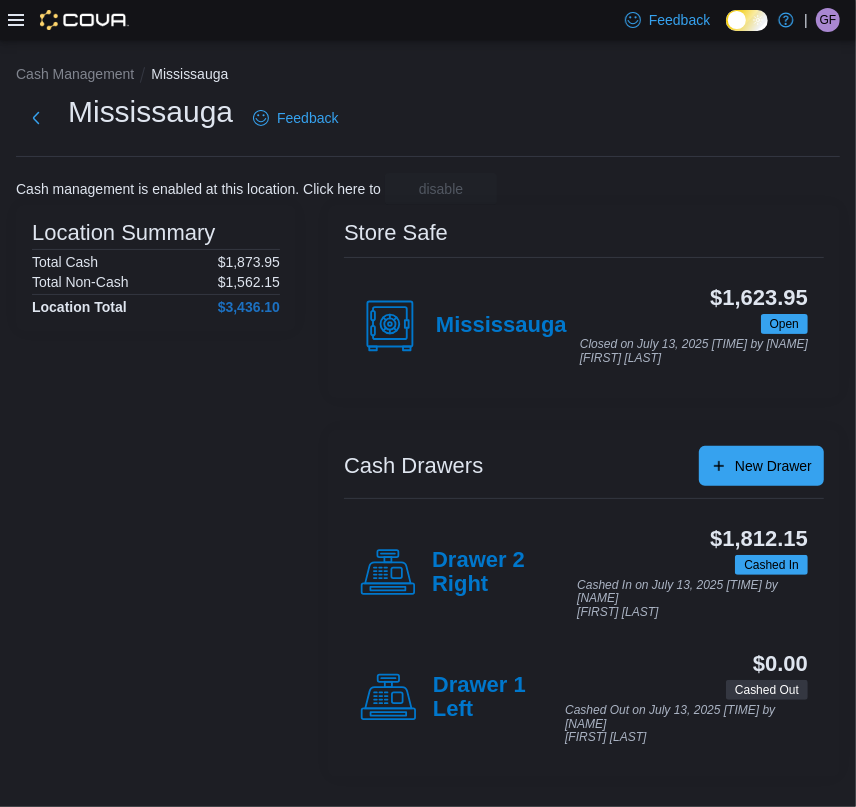 click on "Drawer 2 Right" at bounding box center (468, 573) 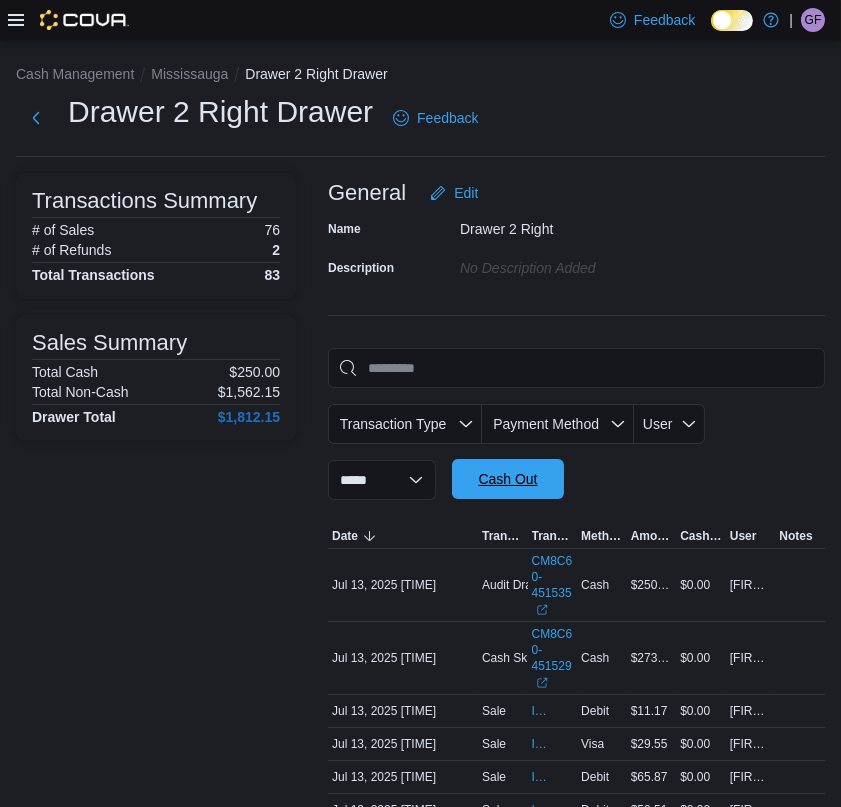 click on "Cash Out" at bounding box center (507, 479) 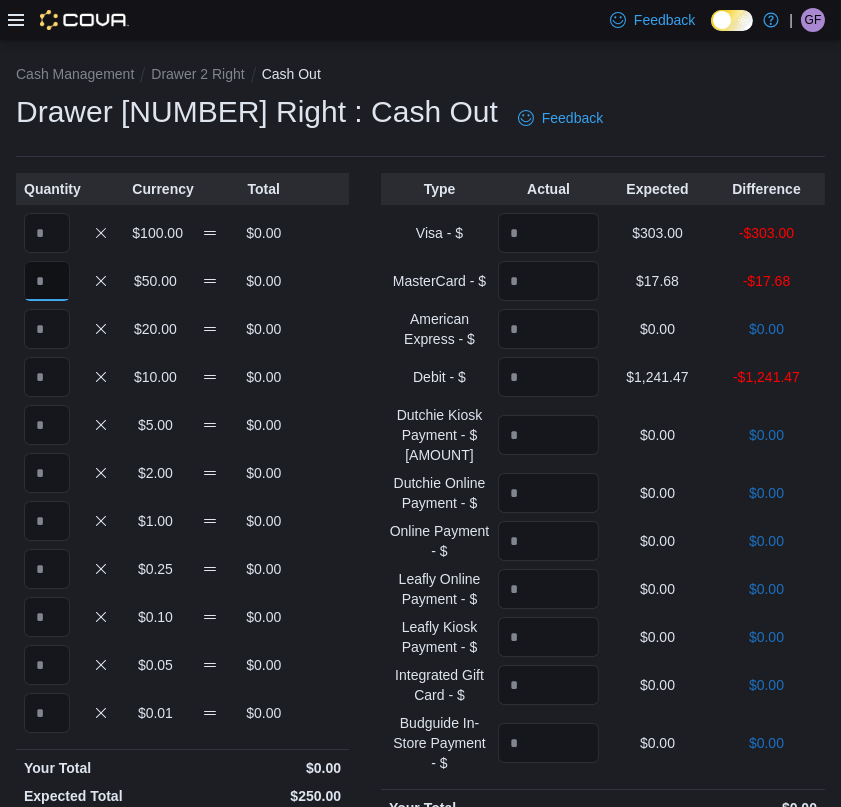 click at bounding box center (47, 281) 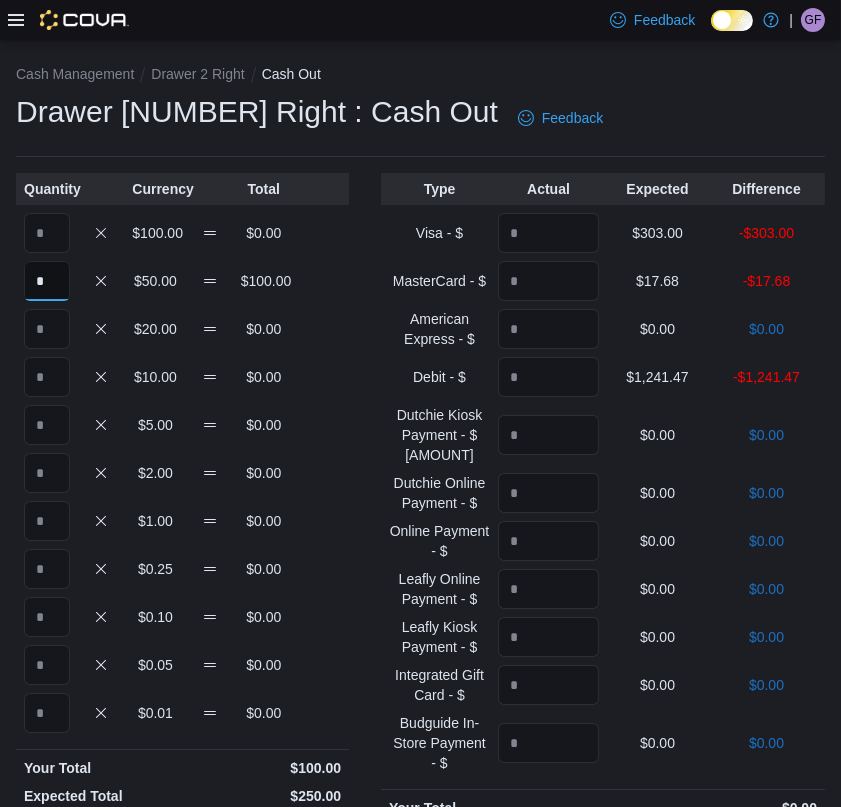type on "*" 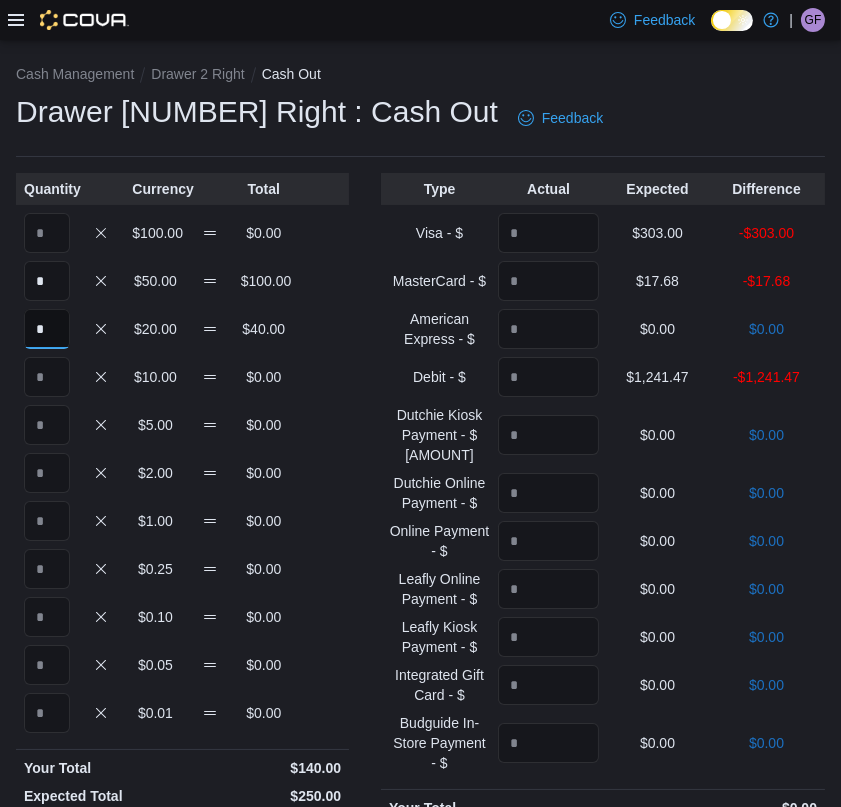 type on "*" 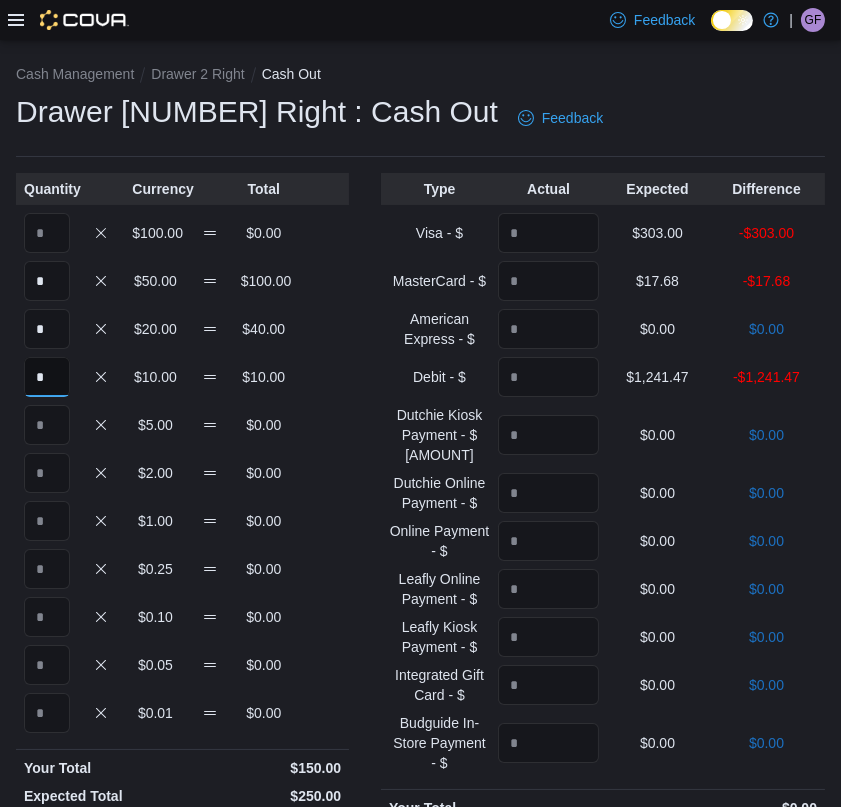 type on "*" 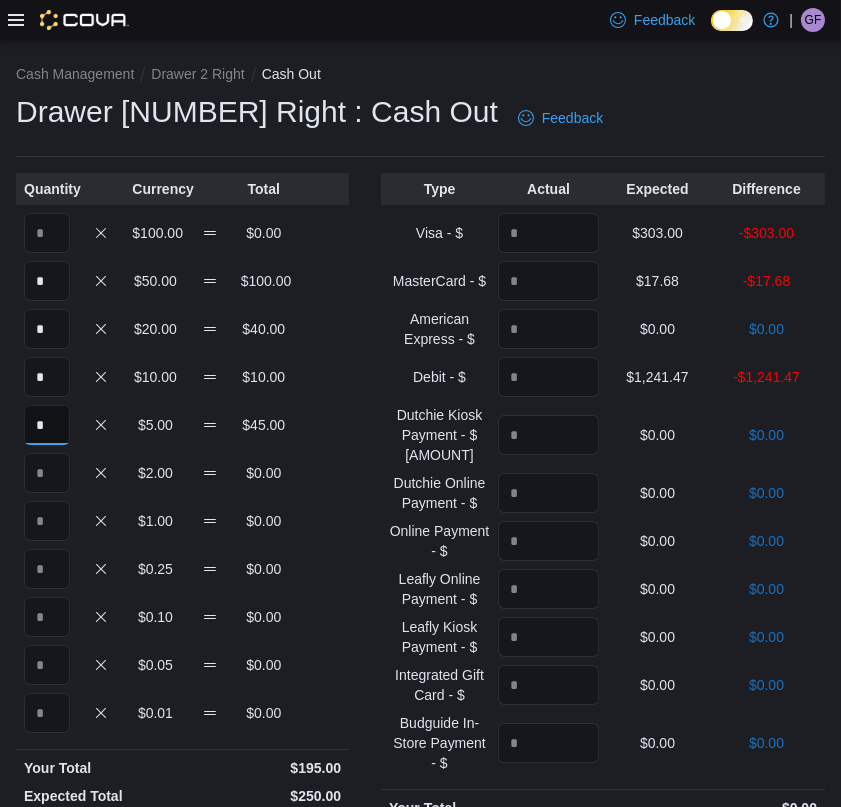 type on "*" 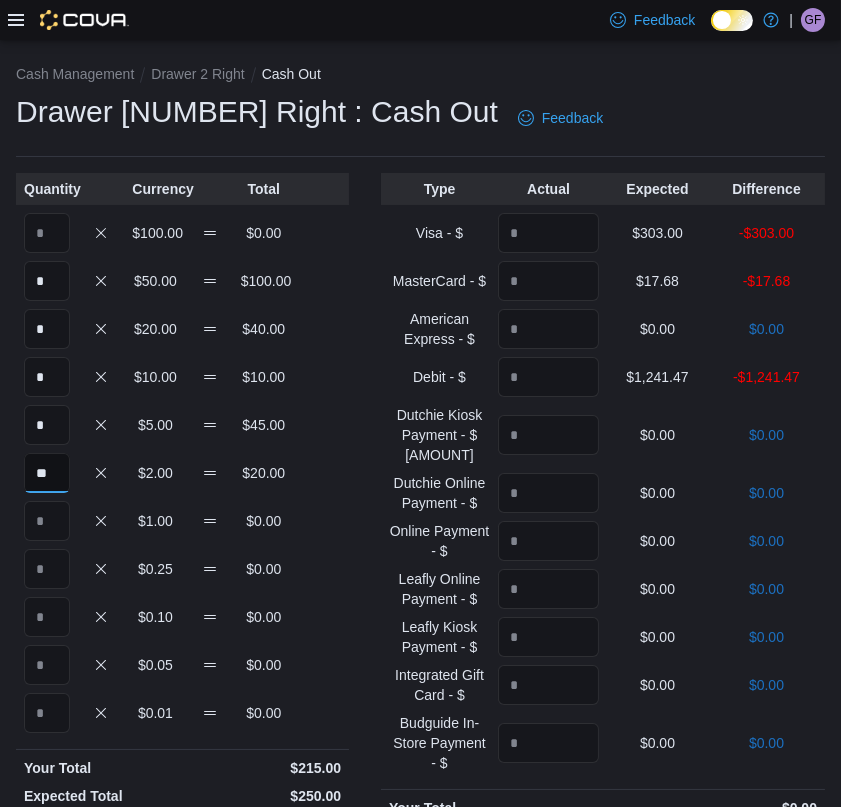 type on "**" 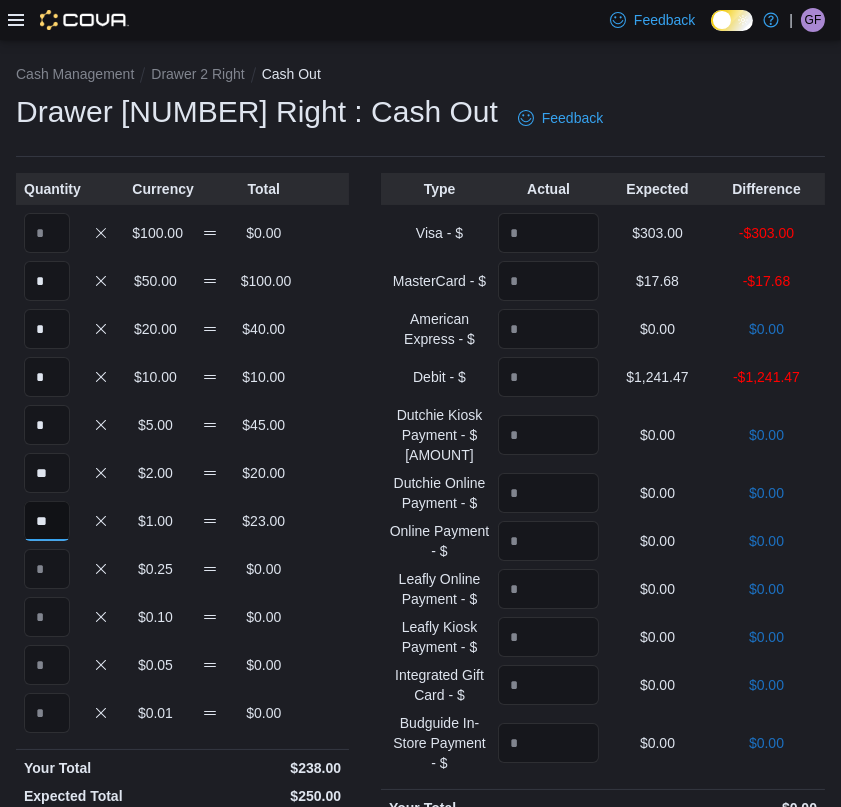 type on "**" 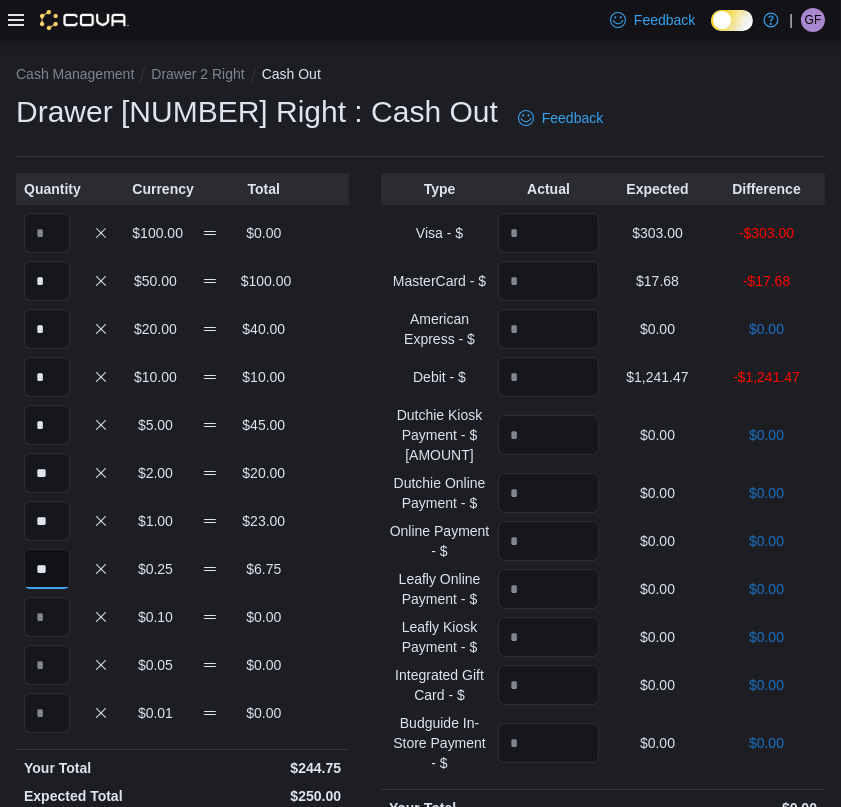 type on "**" 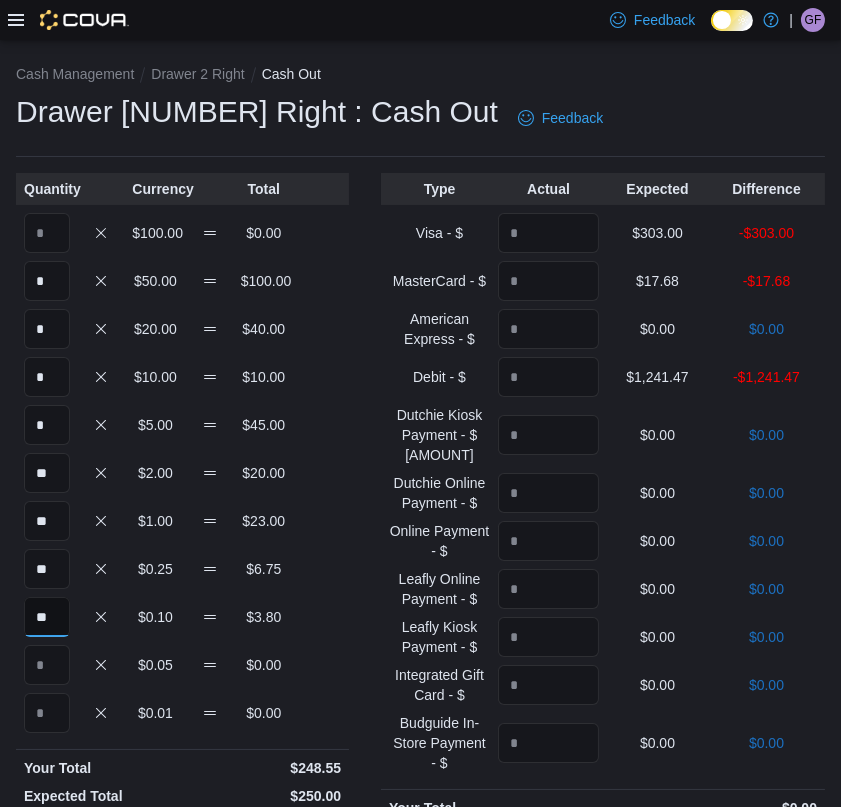 type on "**" 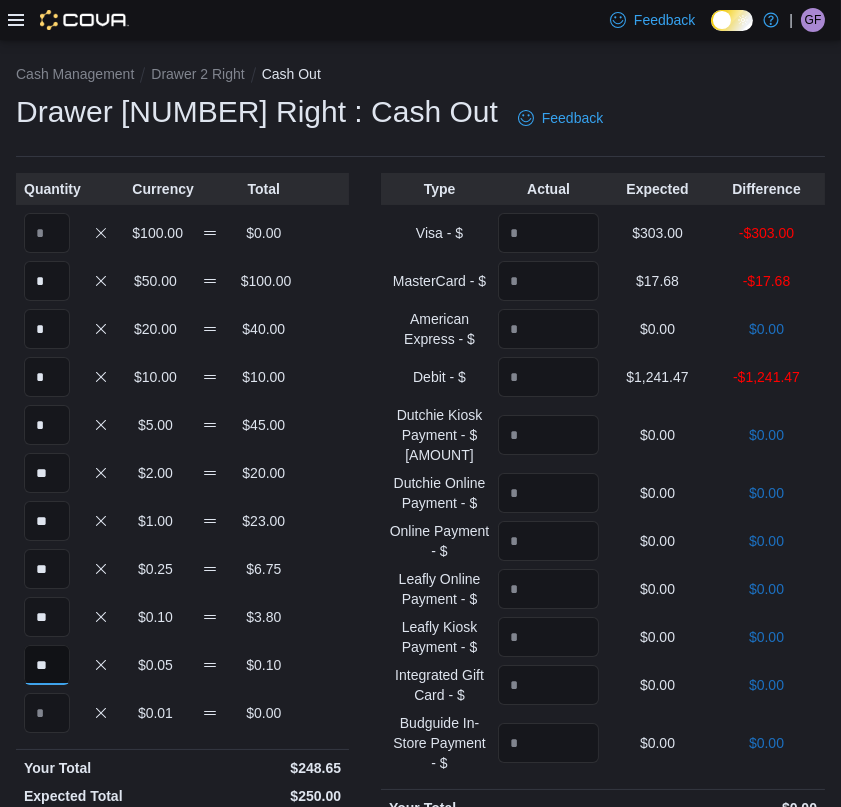 type on "**" 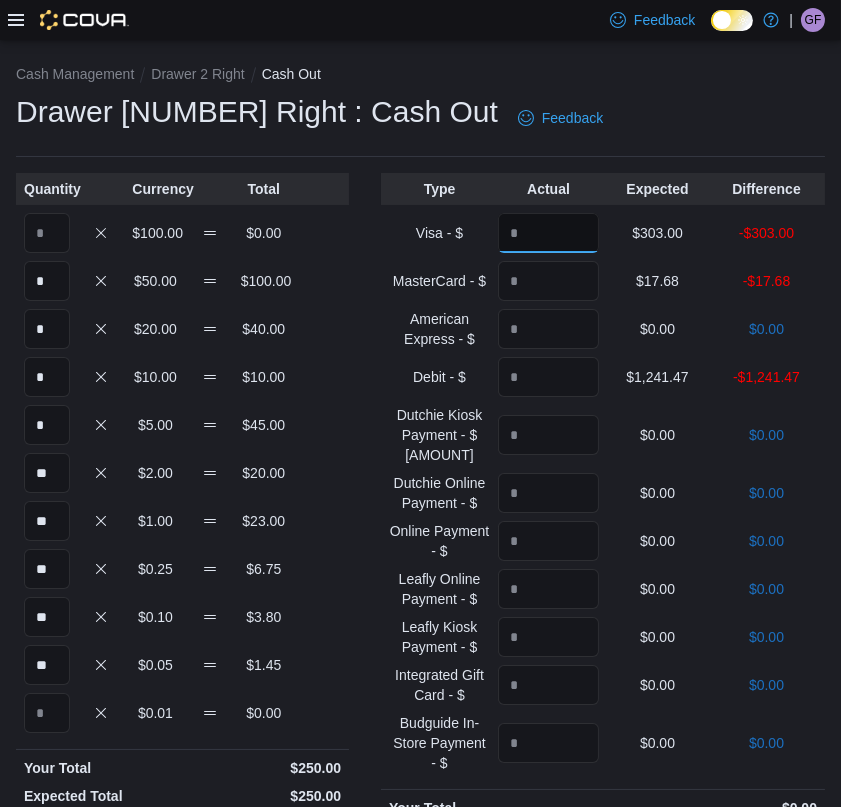 click at bounding box center (548, 233) 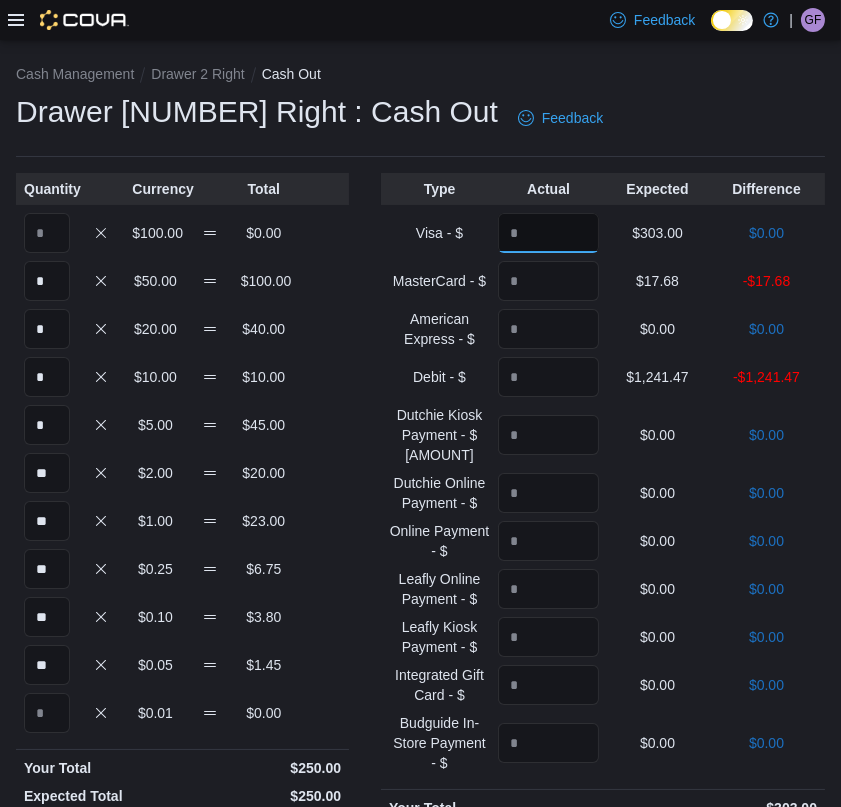type on "***" 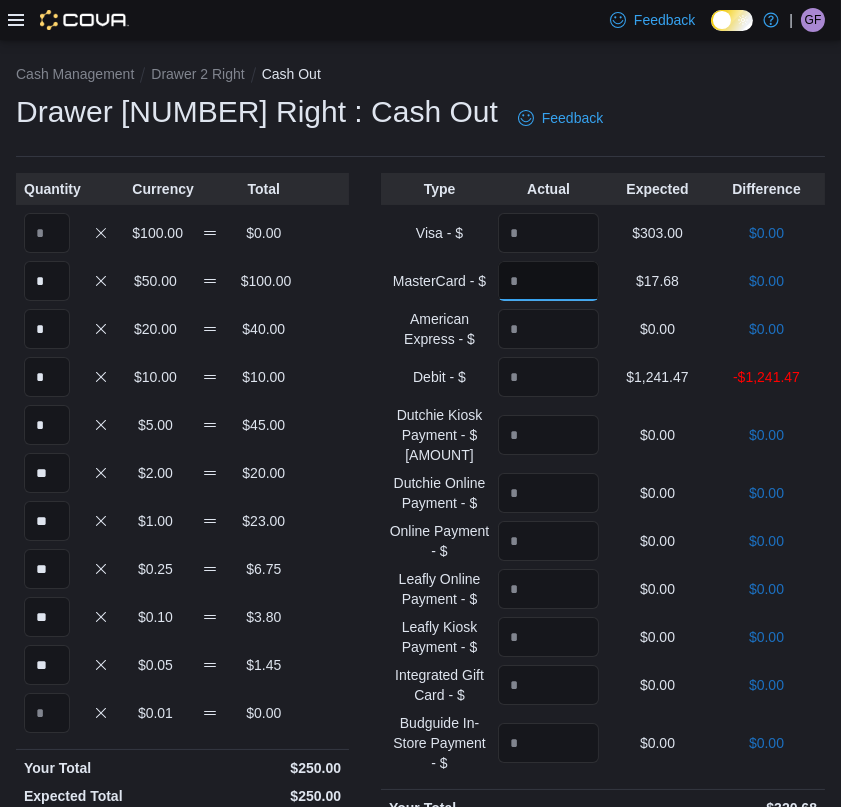 type on "*****" 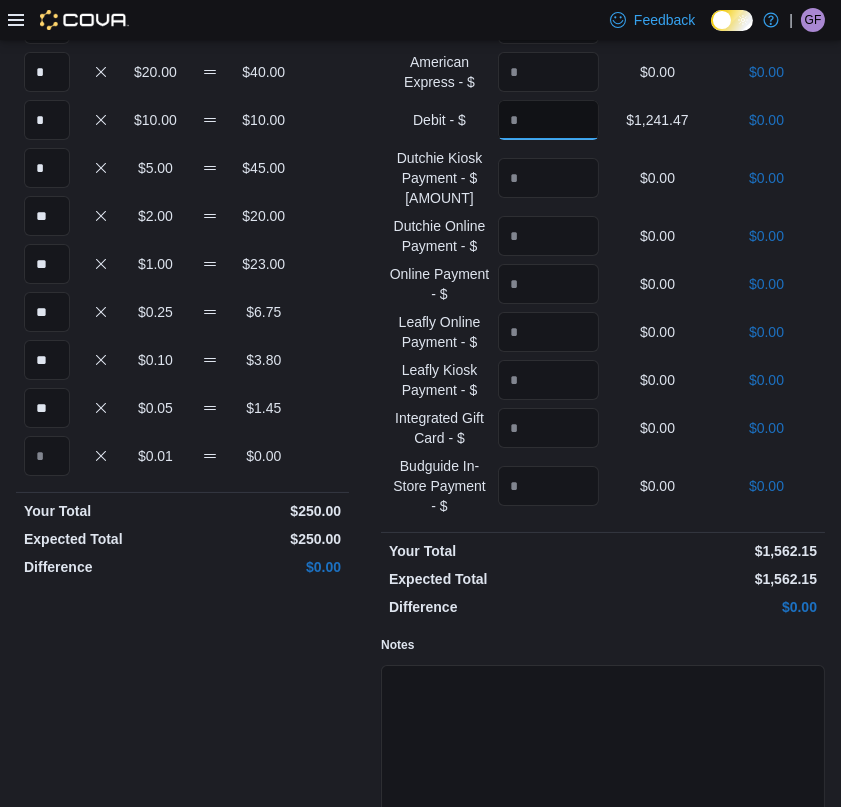 scroll, scrollTop: 332, scrollLeft: 0, axis: vertical 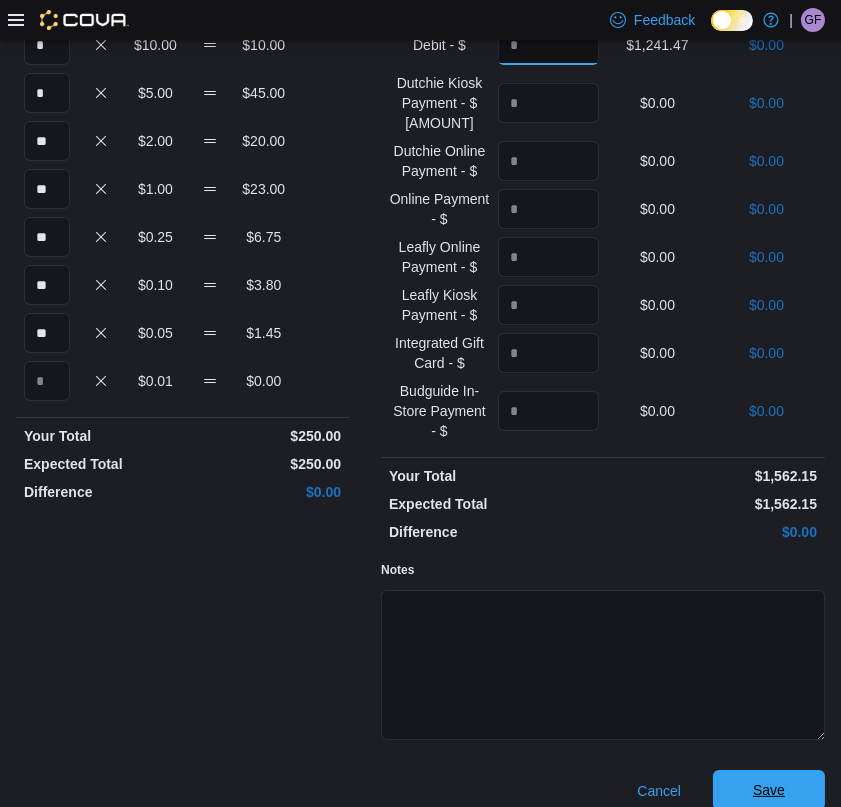 type on "*******" 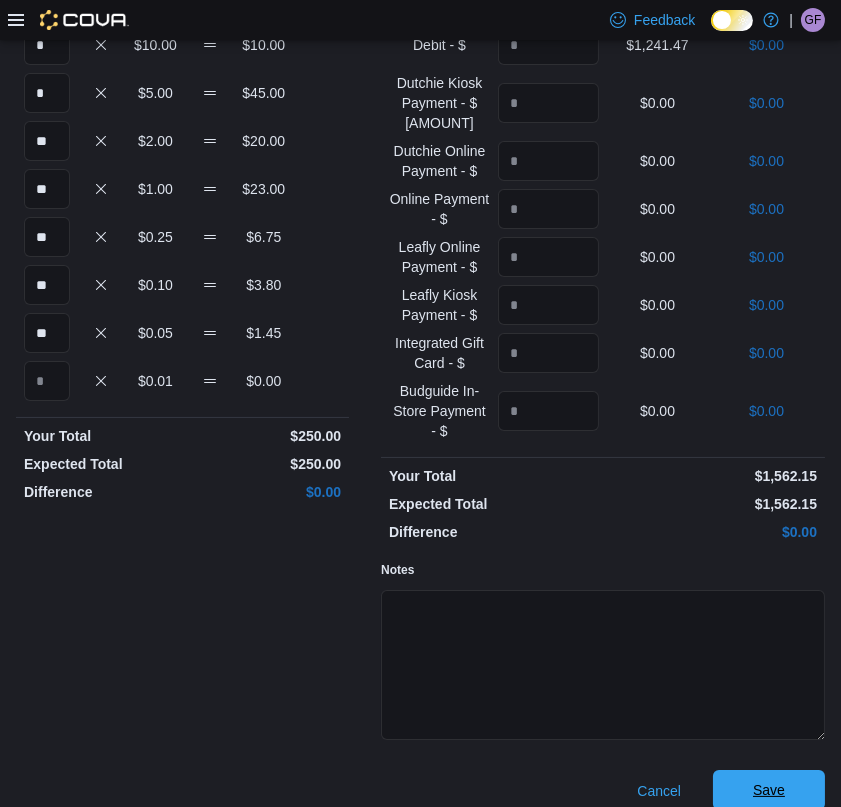 click on "Save" at bounding box center [769, 790] 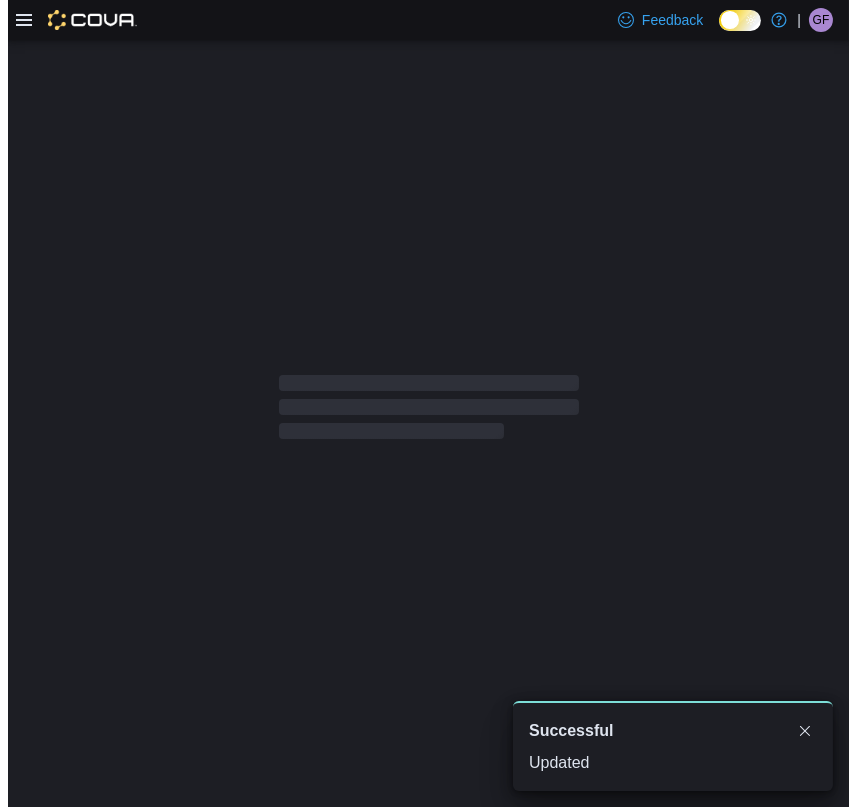 scroll, scrollTop: 0, scrollLeft: 0, axis: both 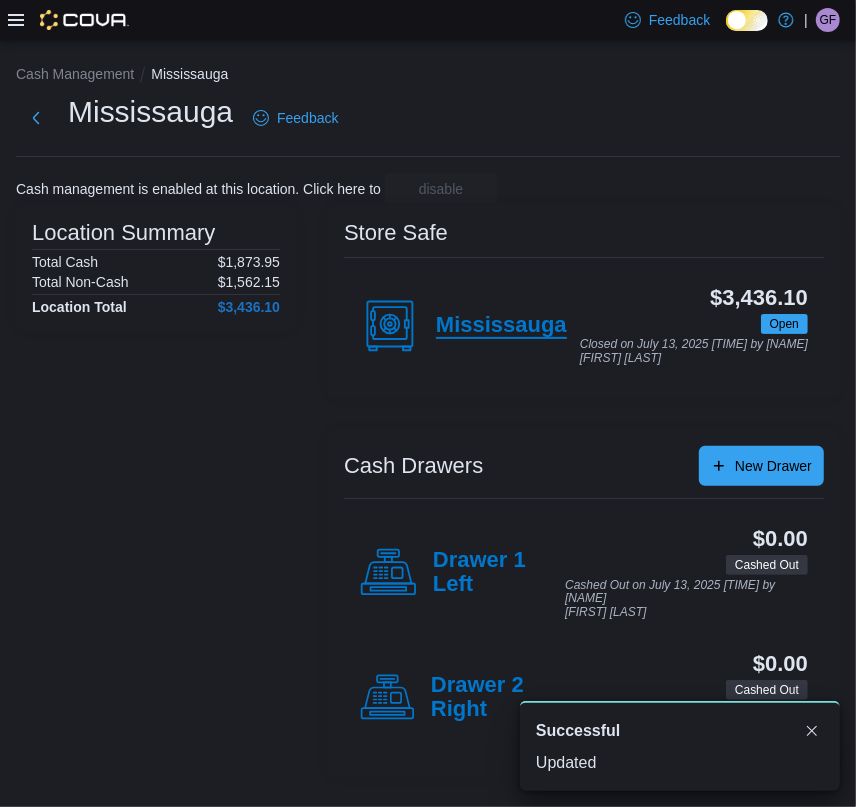click on "Mississauga" at bounding box center (501, 326) 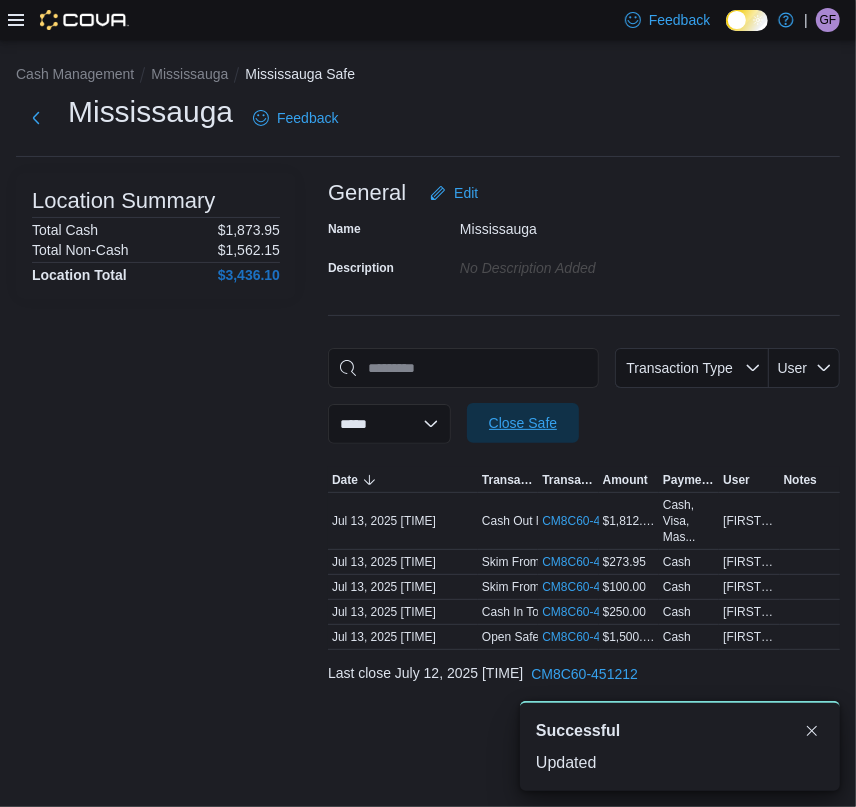 click on "Close Safe" at bounding box center [523, 423] 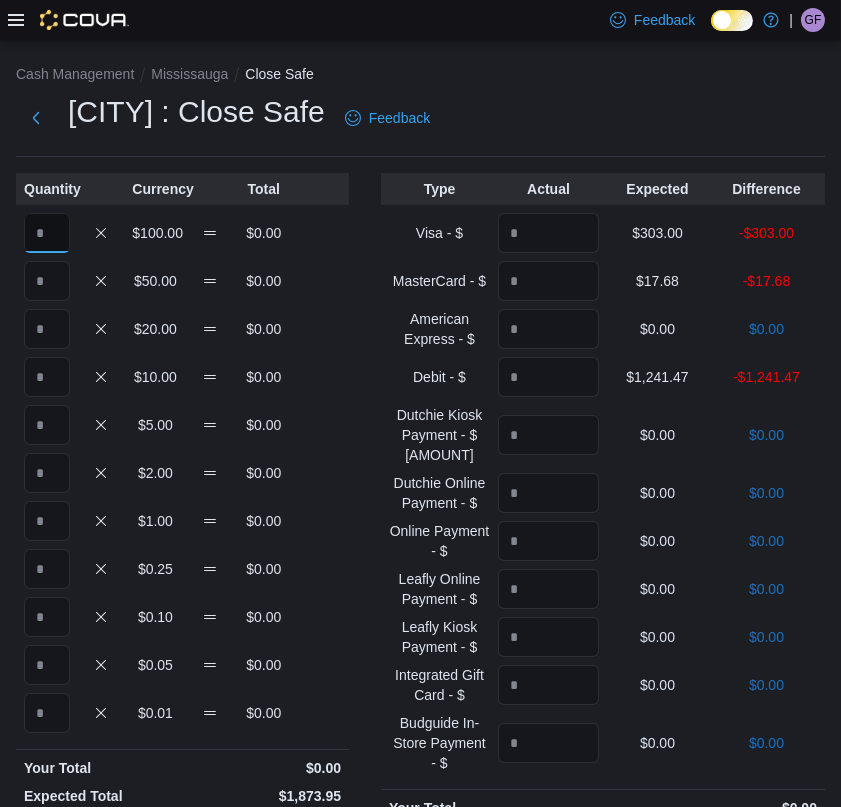 click at bounding box center (47, 233) 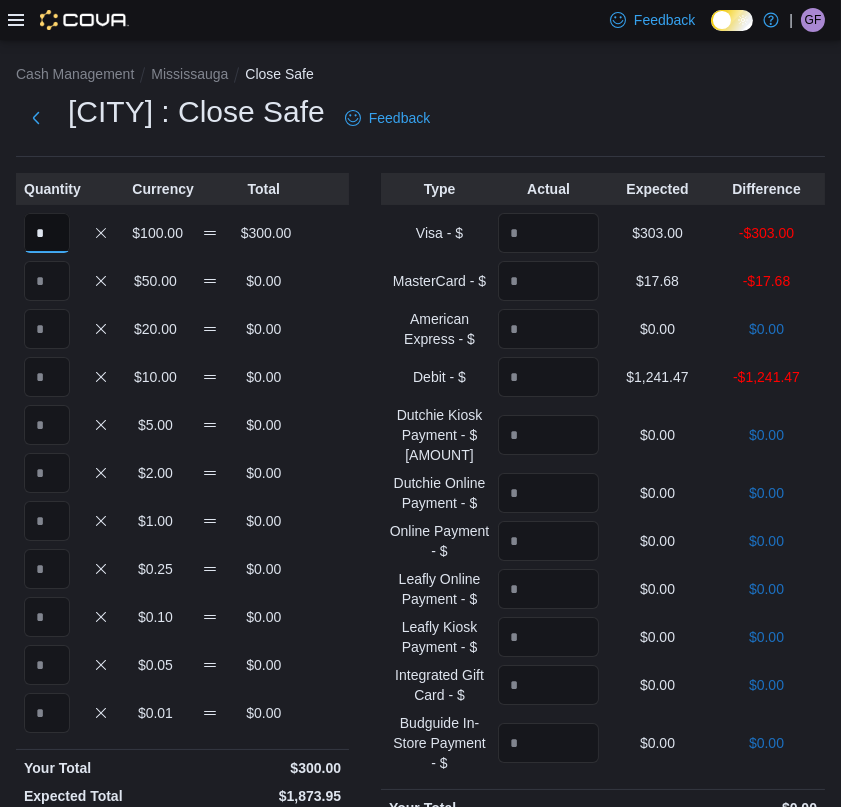 type on "*" 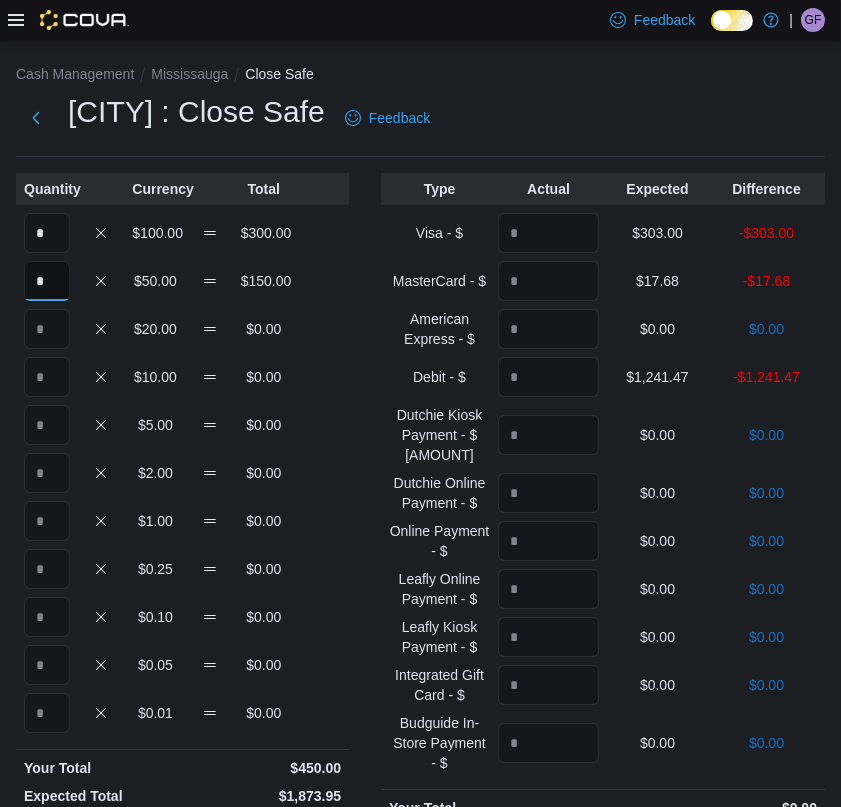 type on "*" 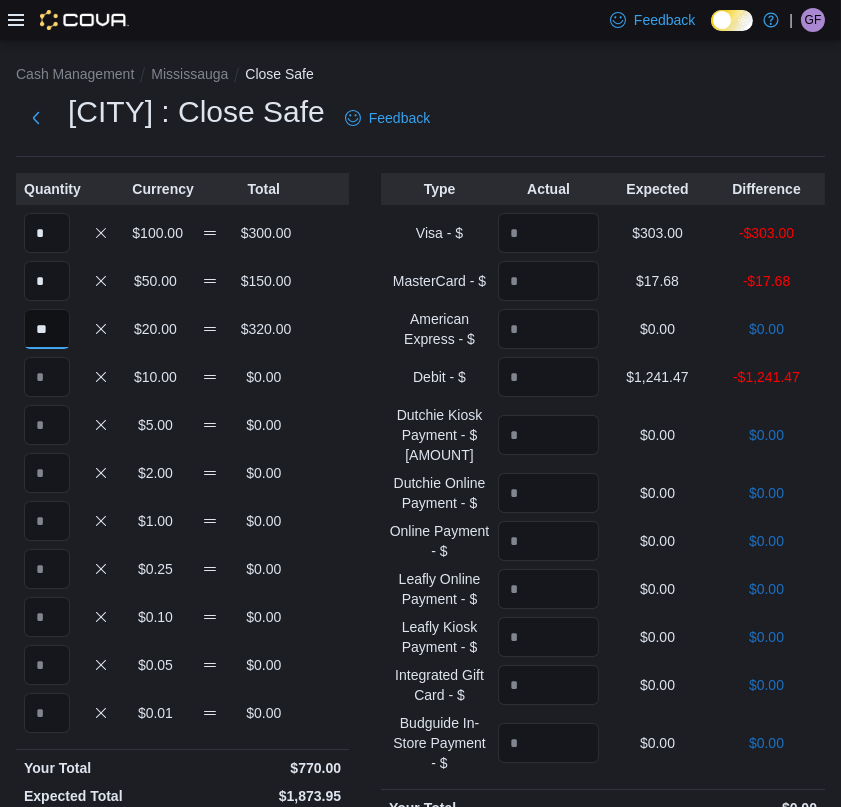 type on "**" 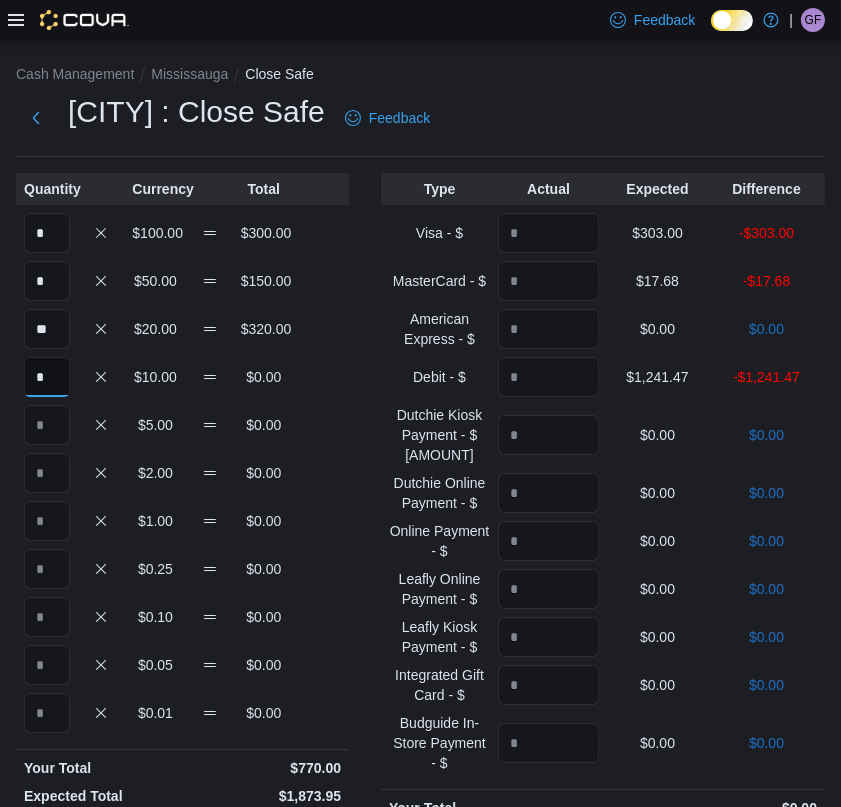type on "*" 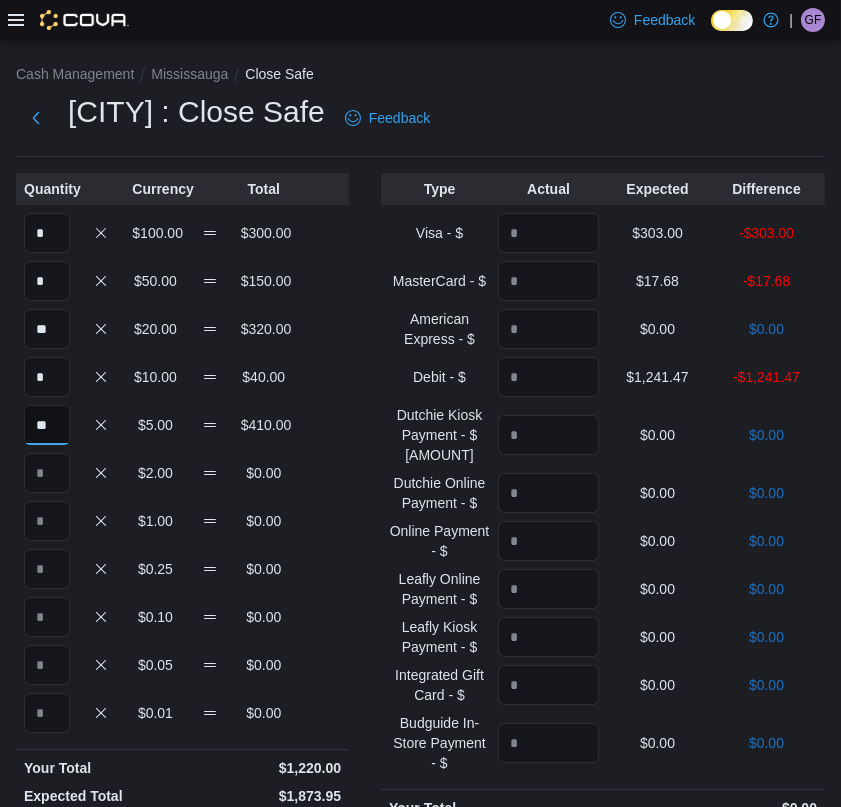 type on "**" 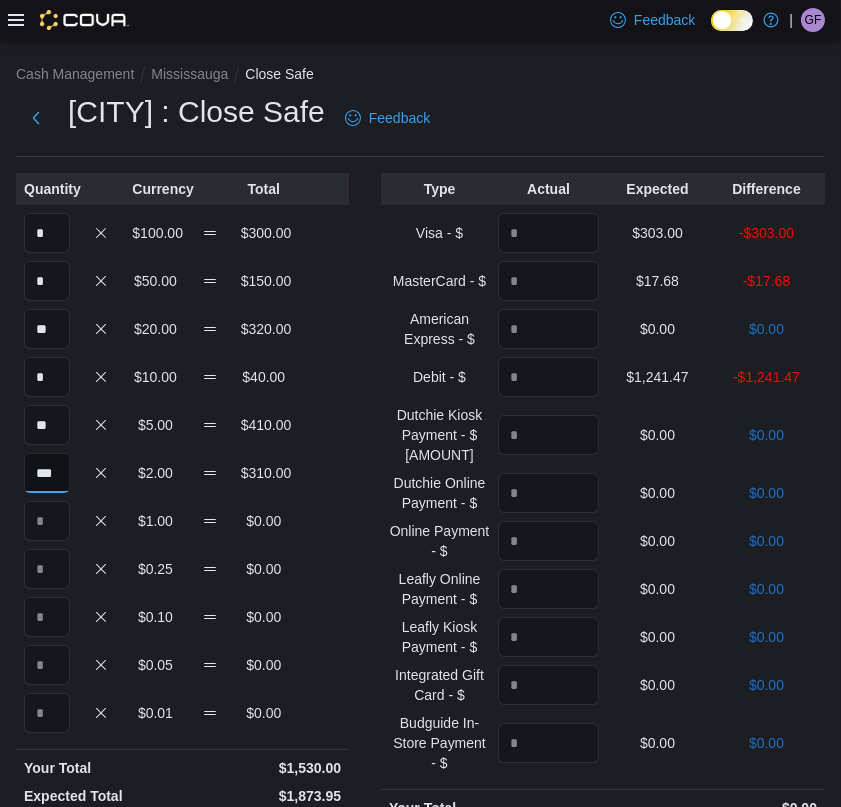 type on "***" 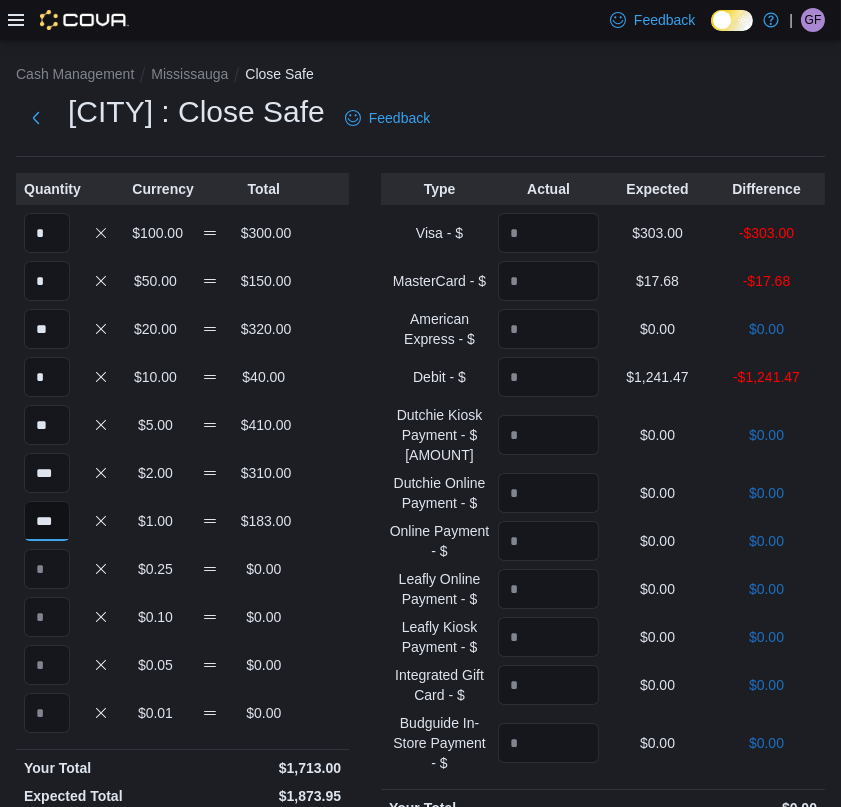 type on "***" 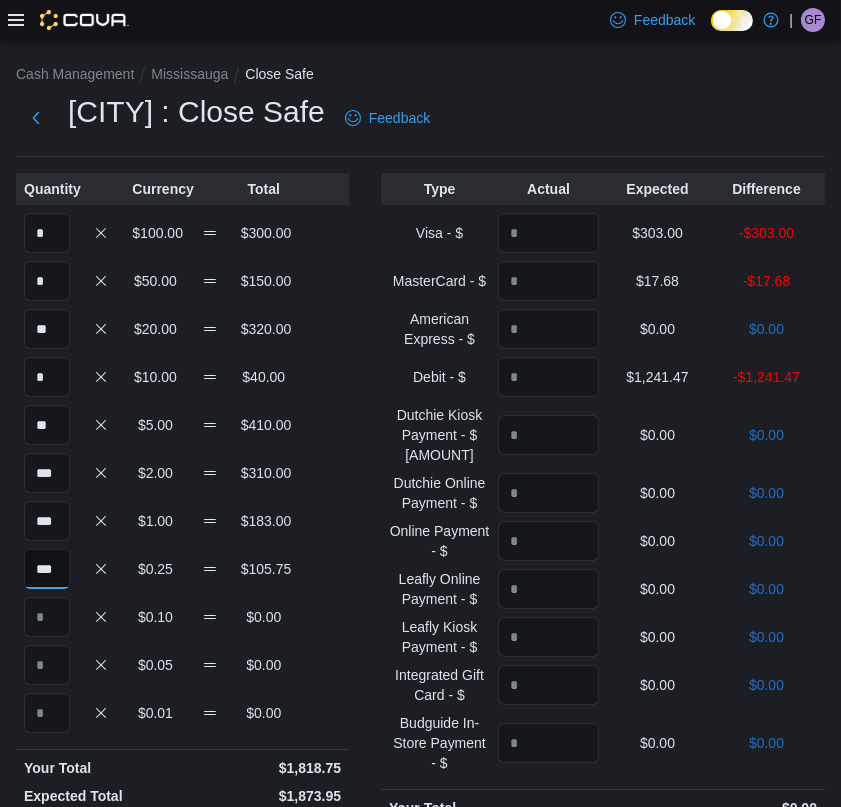 type on "***" 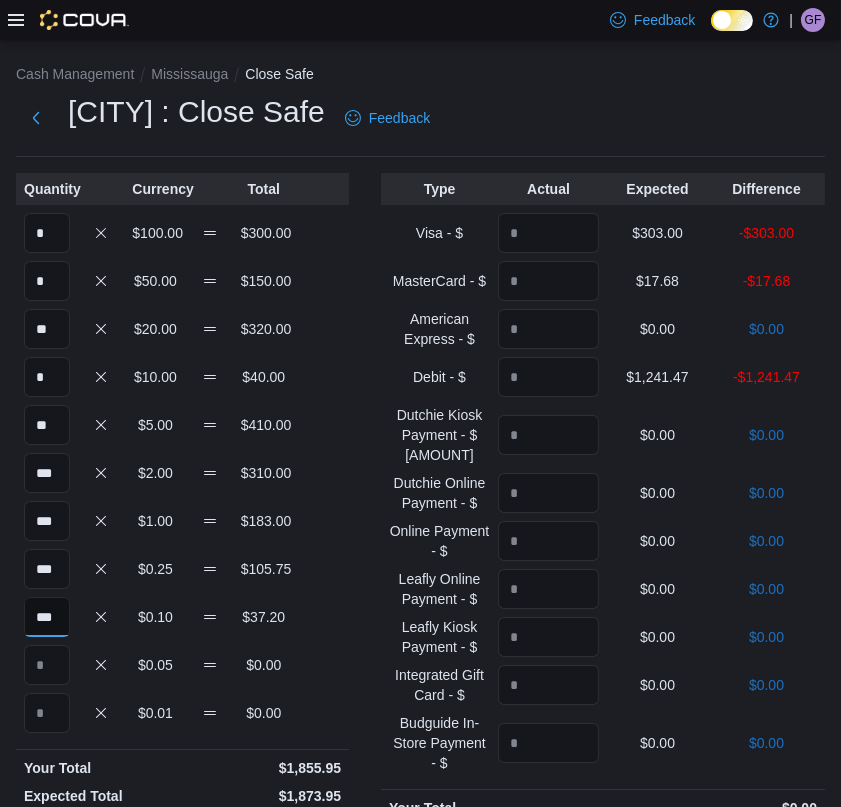 type on "***" 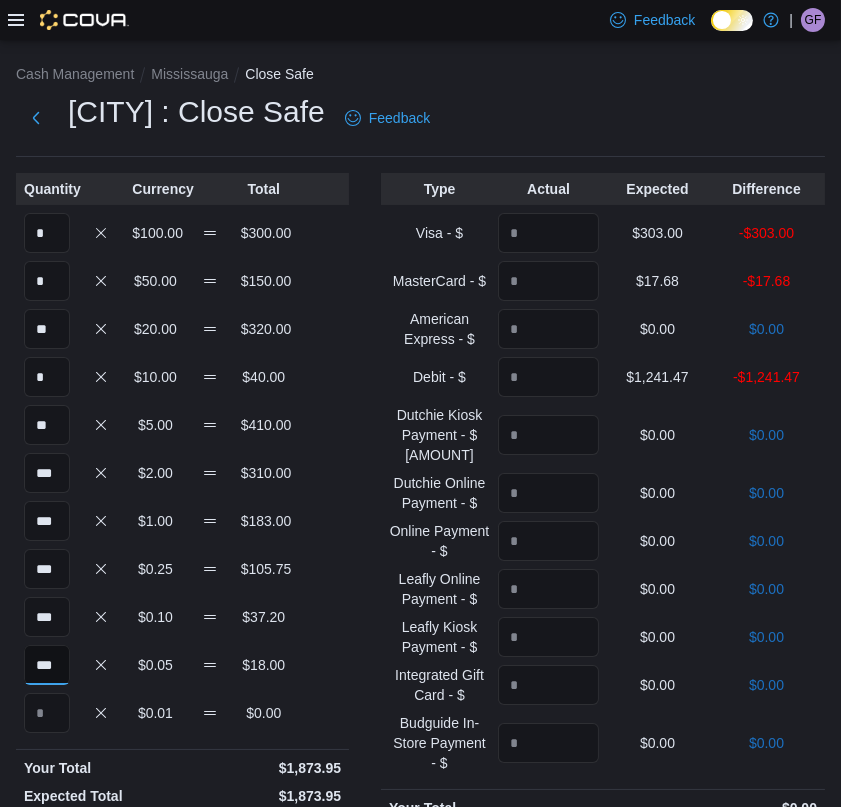 type on "***" 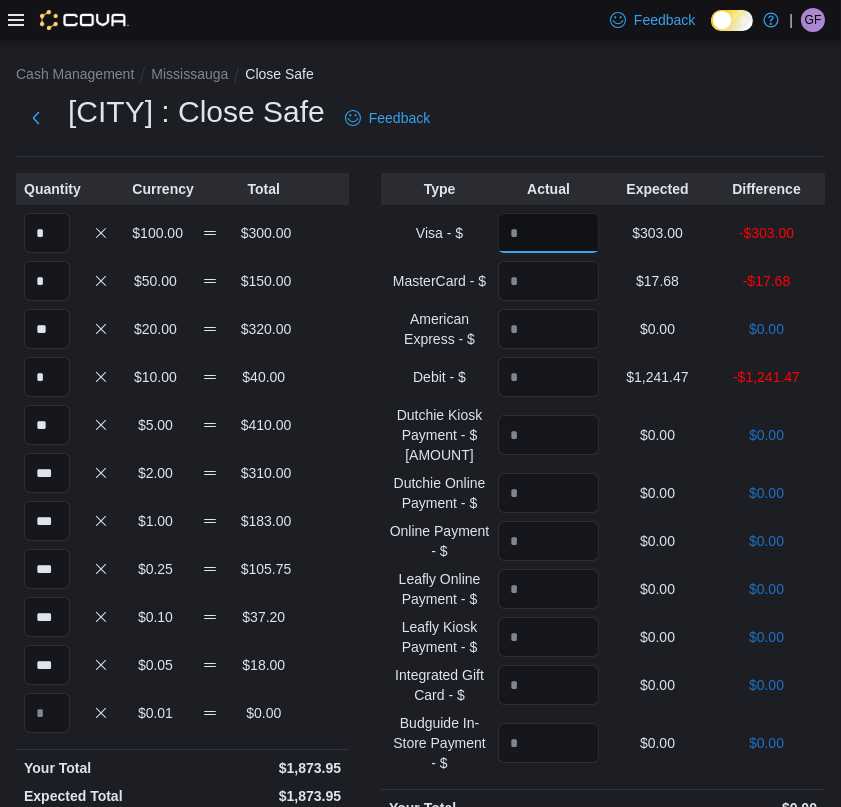 click at bounding box center (548, 233) 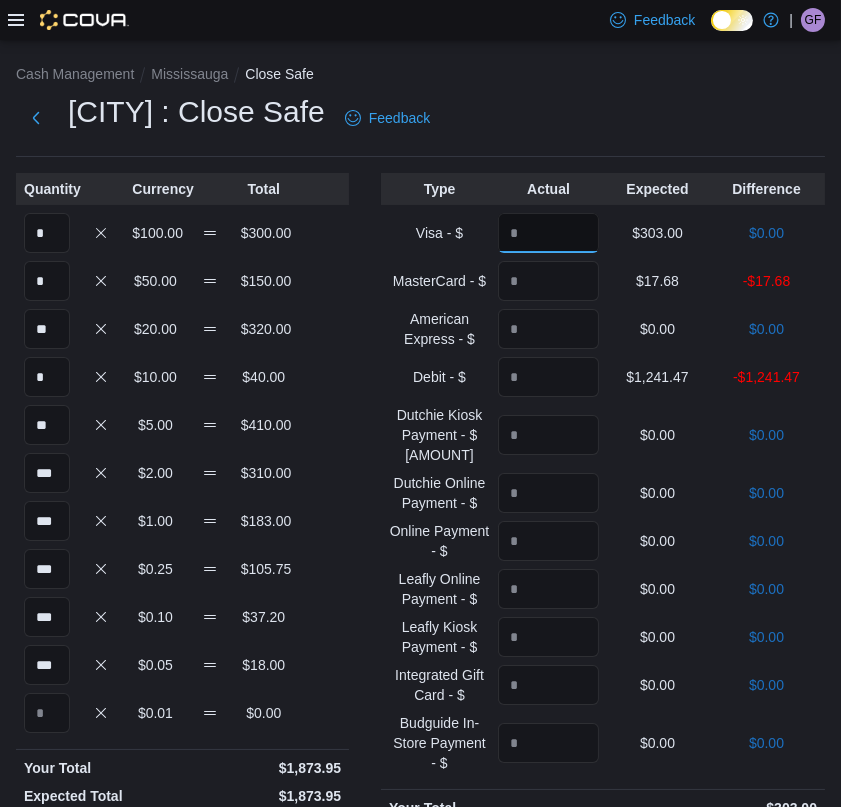 type on "***" 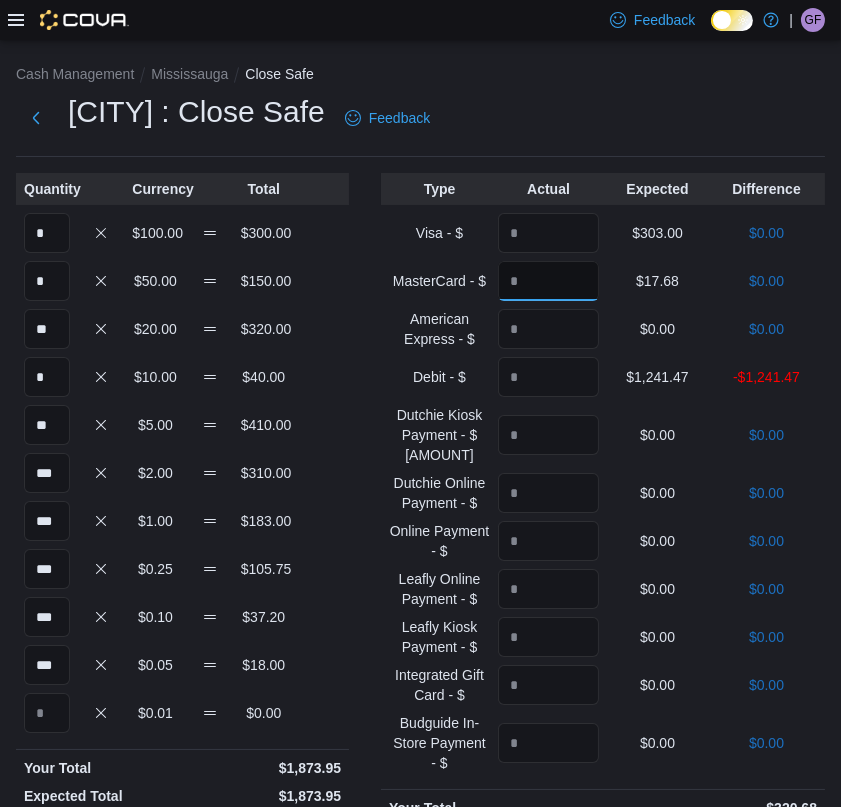 type on "*****" 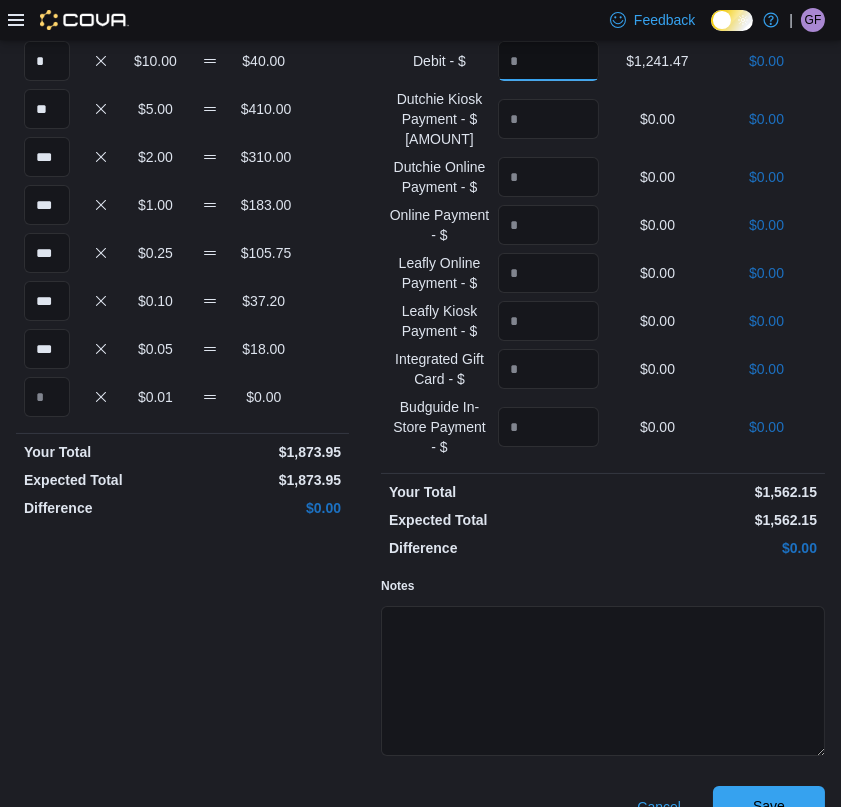scroll, scrollTop: 332, scrollLeft: 0, axis: vertical 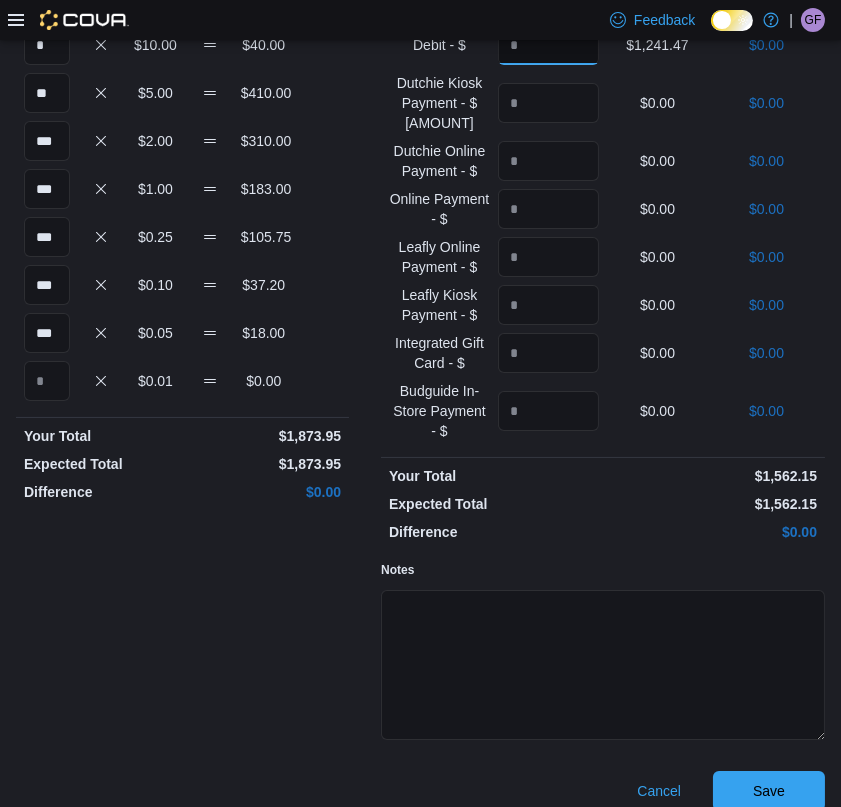type on "*******" 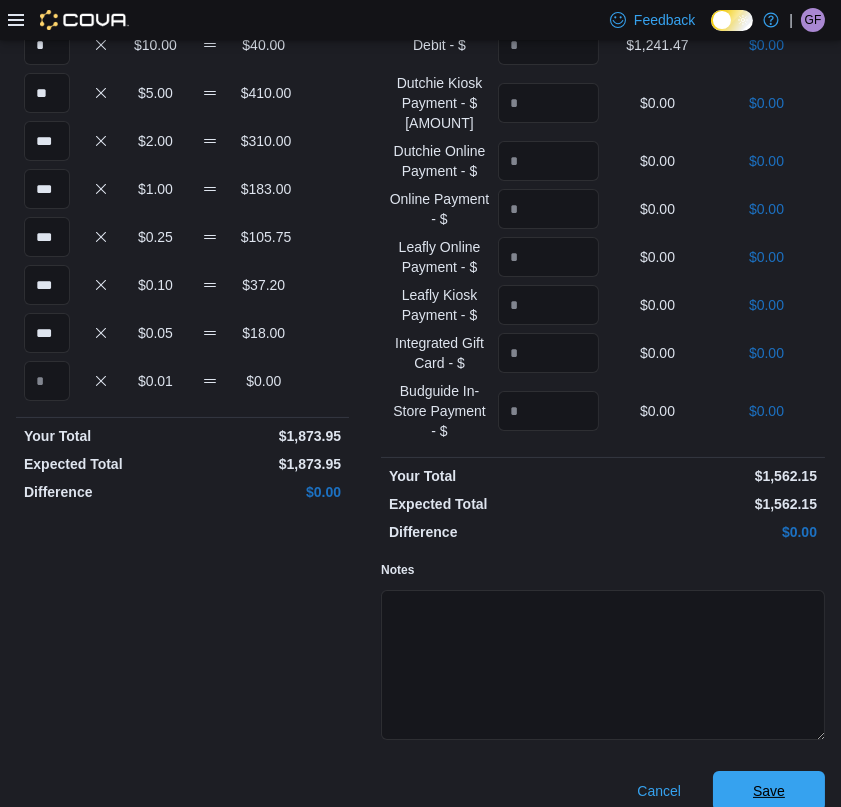 click on "Save" at bounding box center (769, 791) 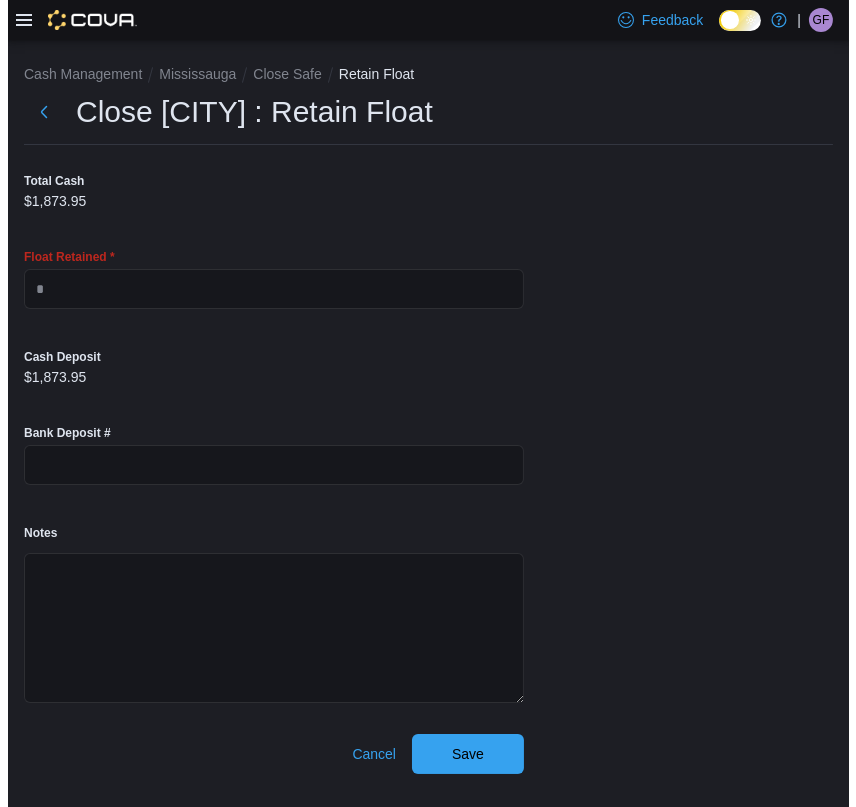 scroll, scrollTop: 0, scrollLeft: 0, axis: both 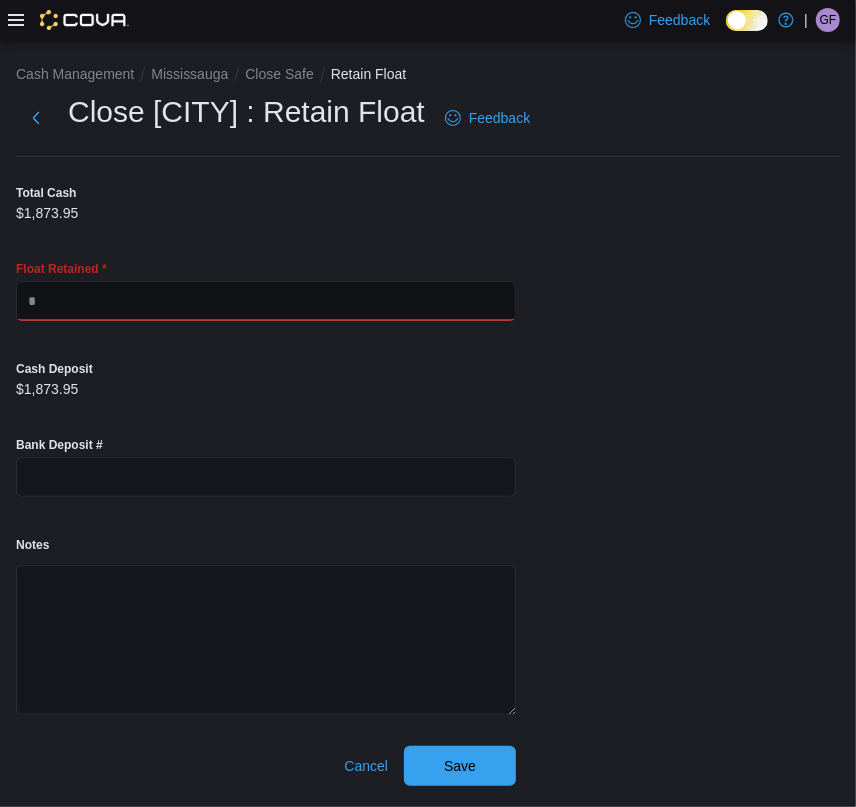 drag, startPoint x: 150, startPoint y: 309, endPoint x: 159, endPoint y: 320, distance: 14.21267 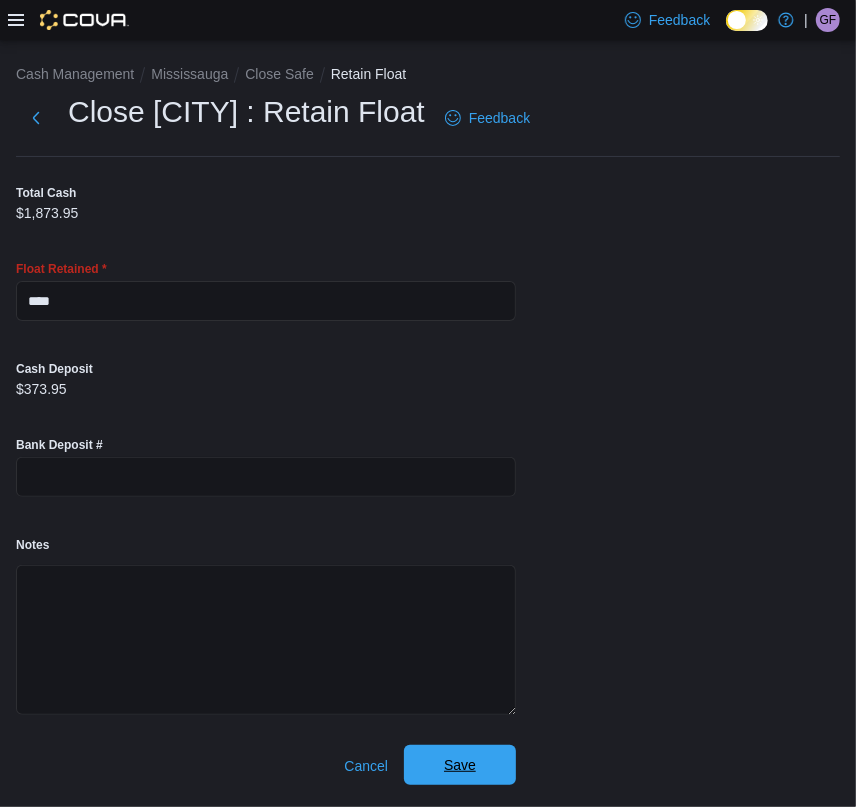click on "Save" at bounding box center [460, 765] 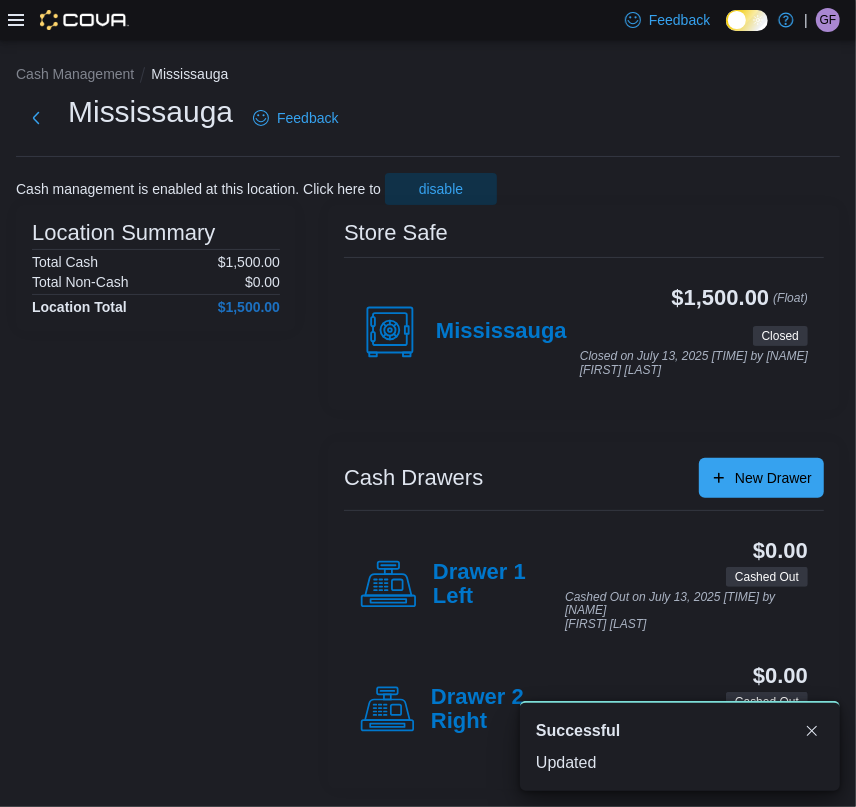 scroll, scrollTop: 0, scrollLeft: 0, axis: both 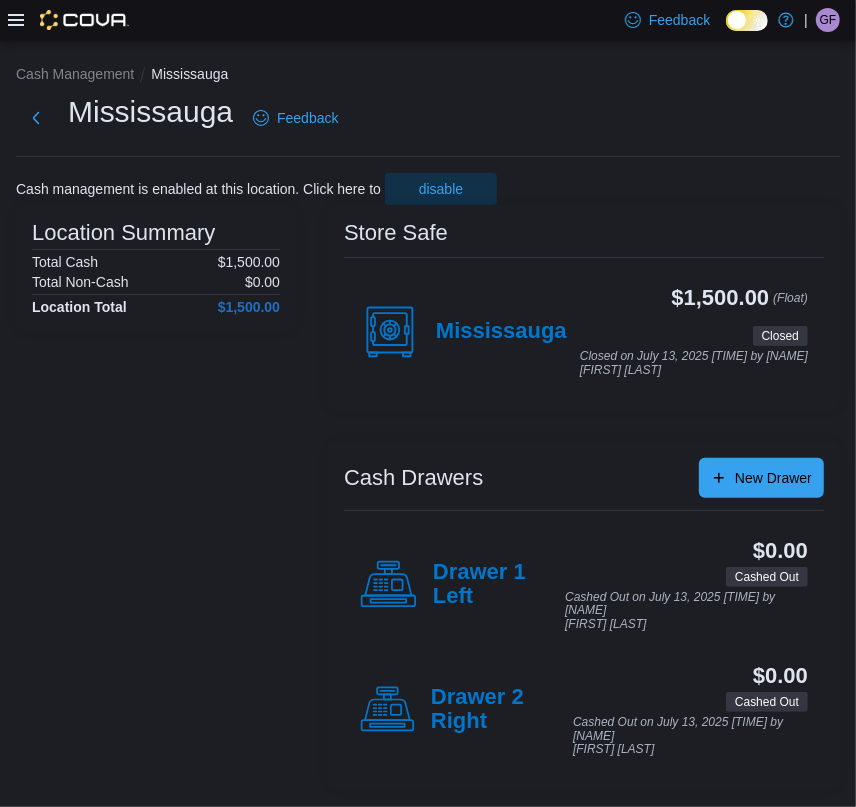 click on "GF" at bounding box center (828, 20) 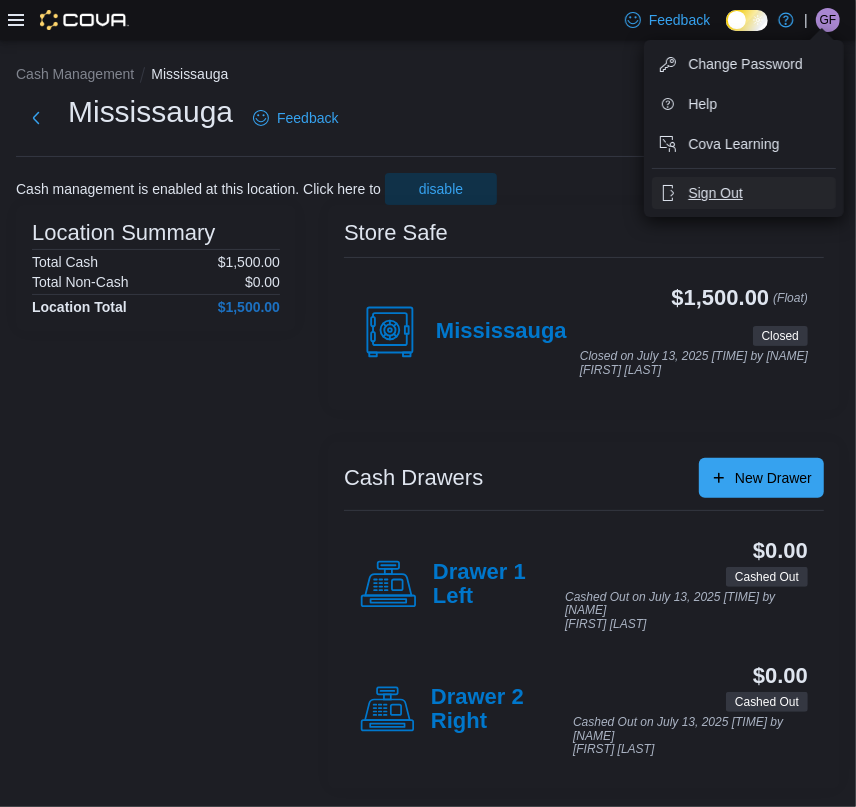 click on "Sign Out" at bounding box center (744, 193) 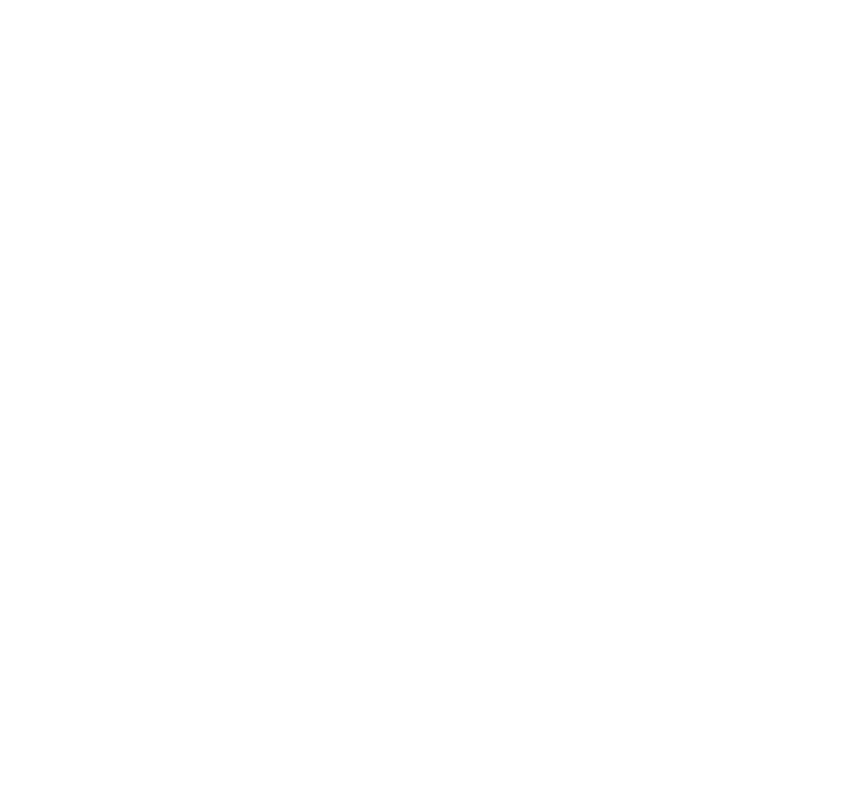 scroll, scrollTop: 0, scrollLeft: 0, axis: both 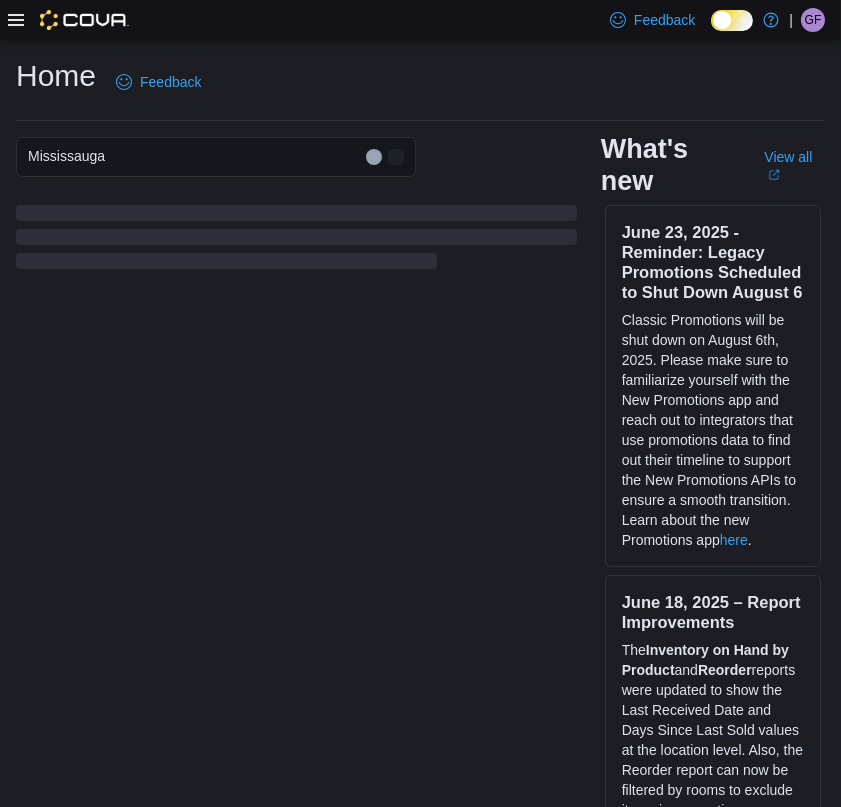 click on "GF" at bounding box center [813, 20] 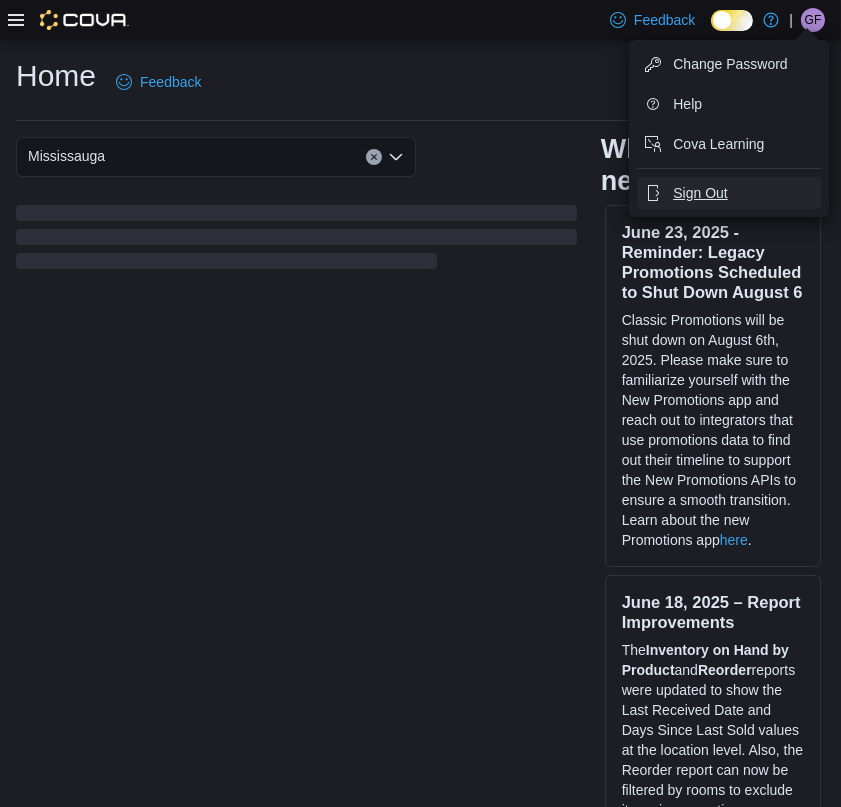 click on "Sign Out" at bounding box center (700, 193) 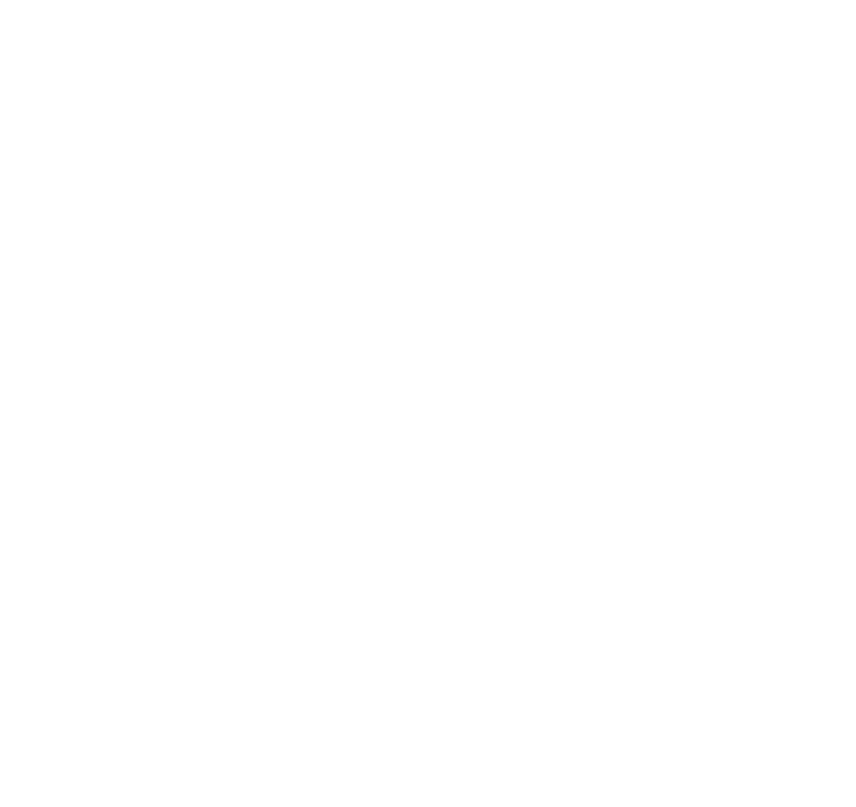 scroll, scrollTop: 0, scrollLeft: 0, axis: both 